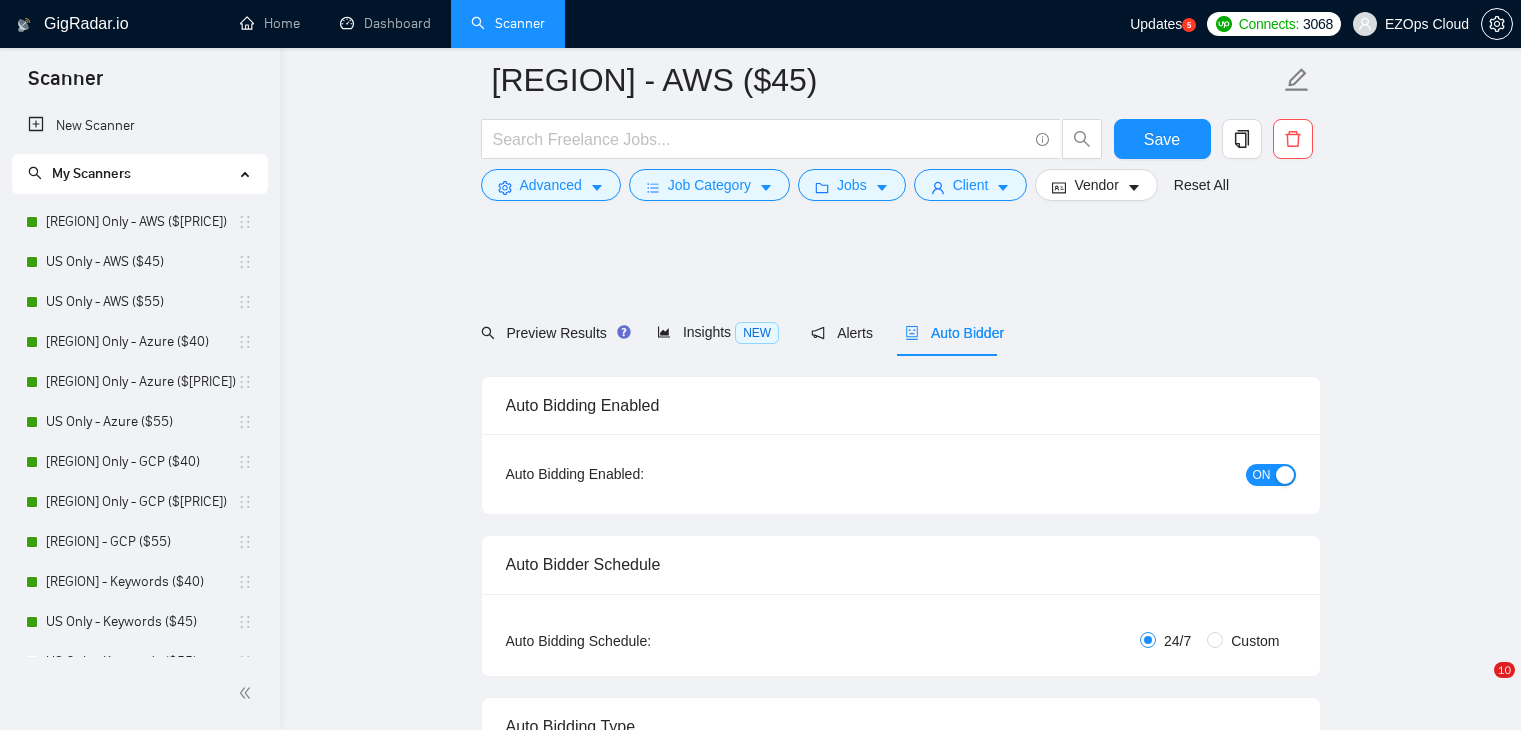 scroll, scrollTop: 5334, scrollLeft: 0, axis: vertical 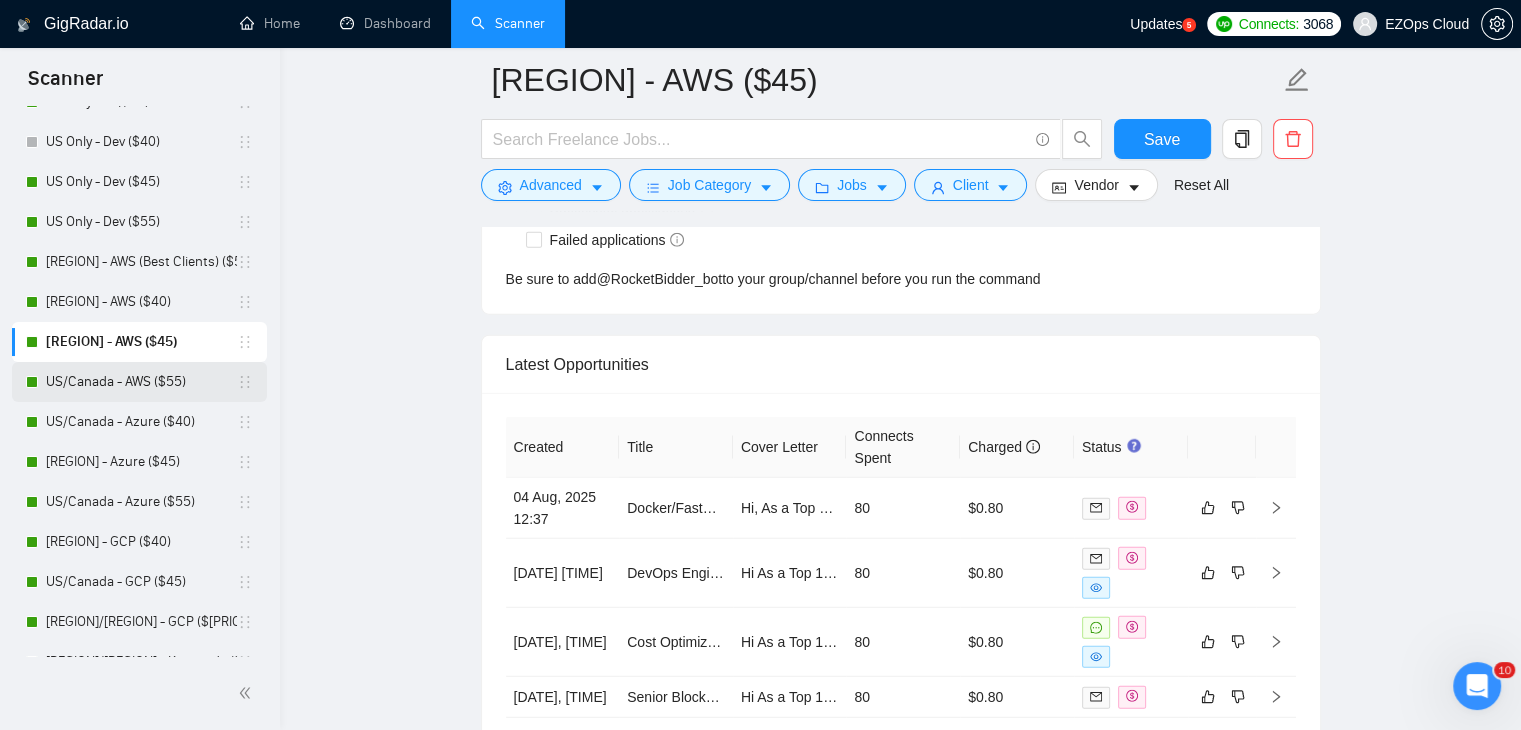 click on "US/Canada - AWS ($55)" at bounding box center [141, 382] 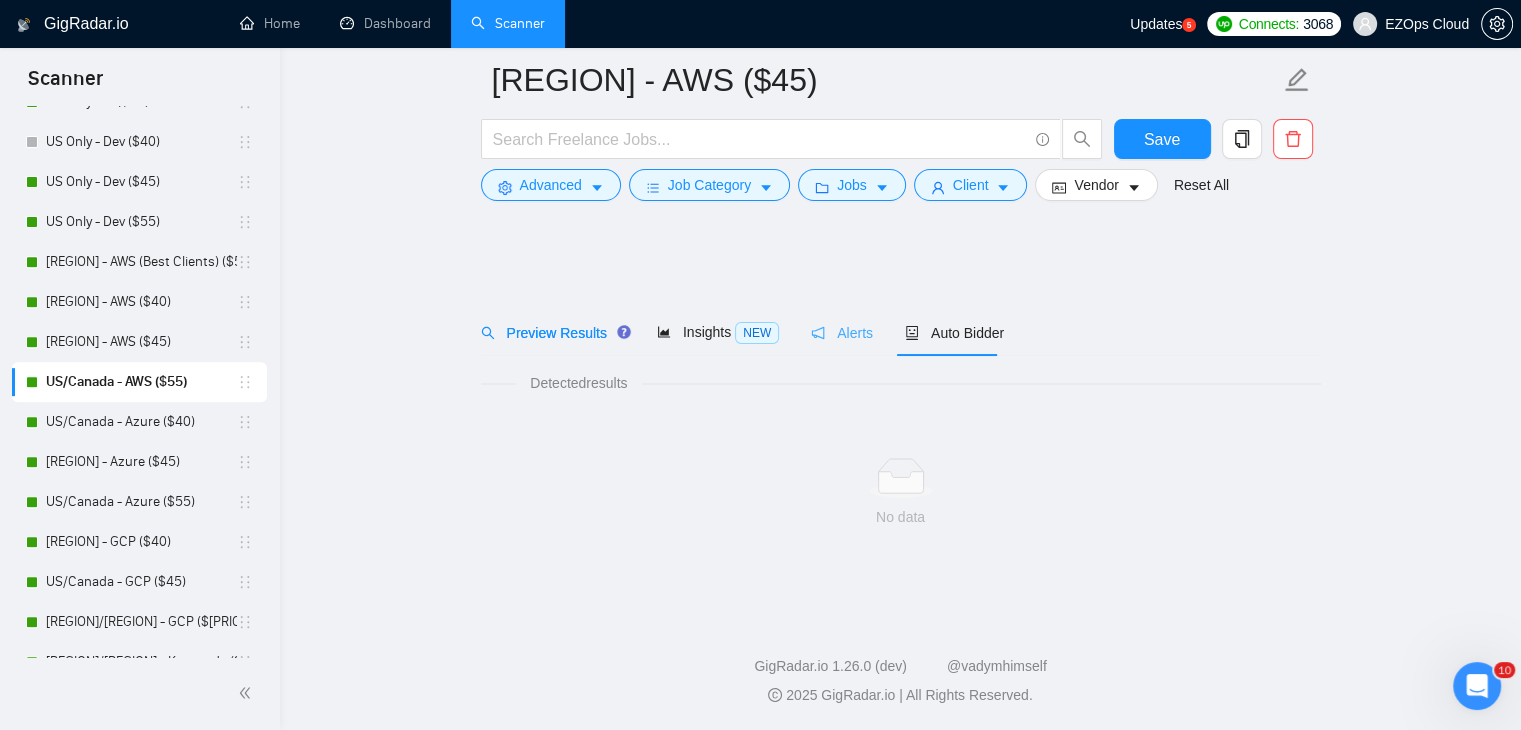 scroll, scrollTop: 0, scrollLeft: 0, axis: both 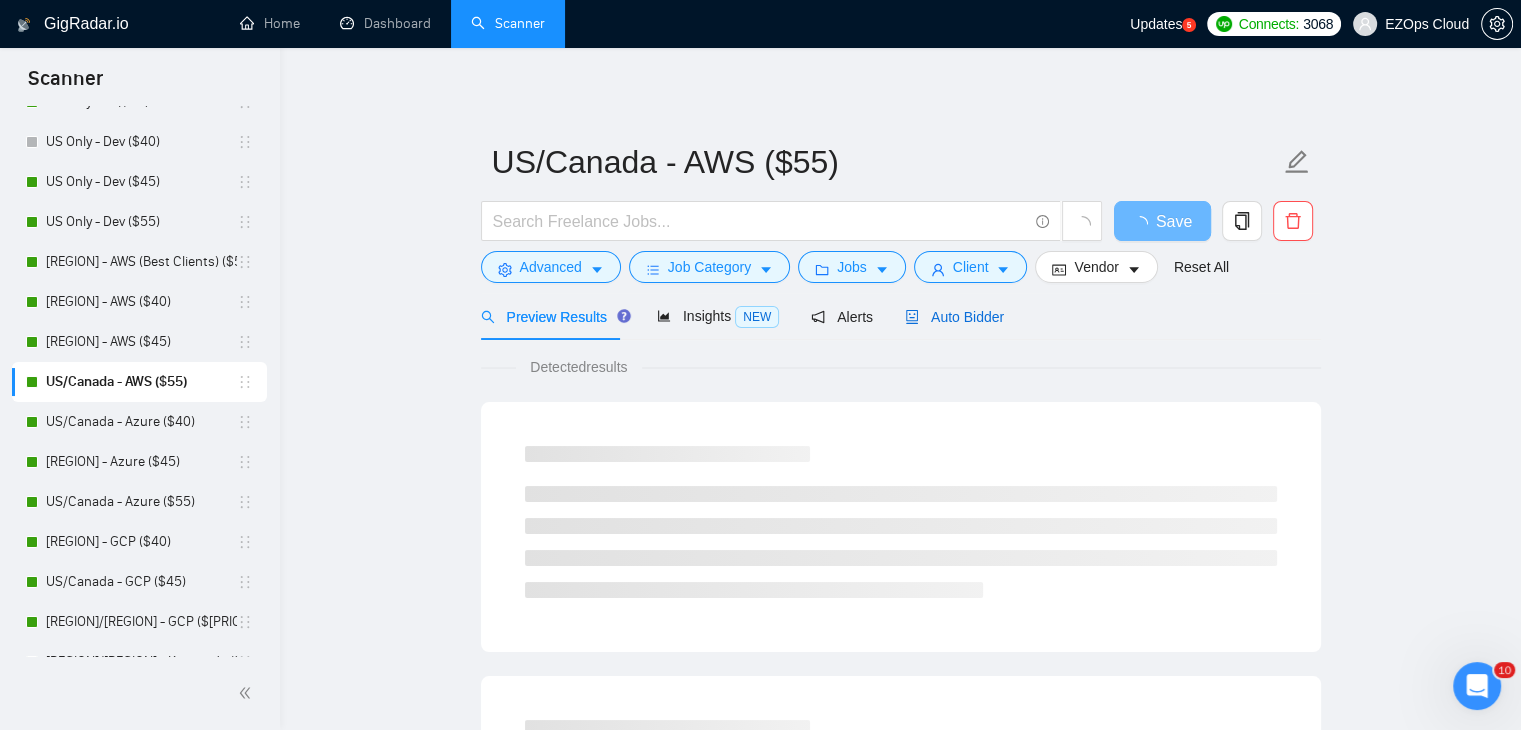 click on "Auto Bidder" at bounding box center (954, 317) 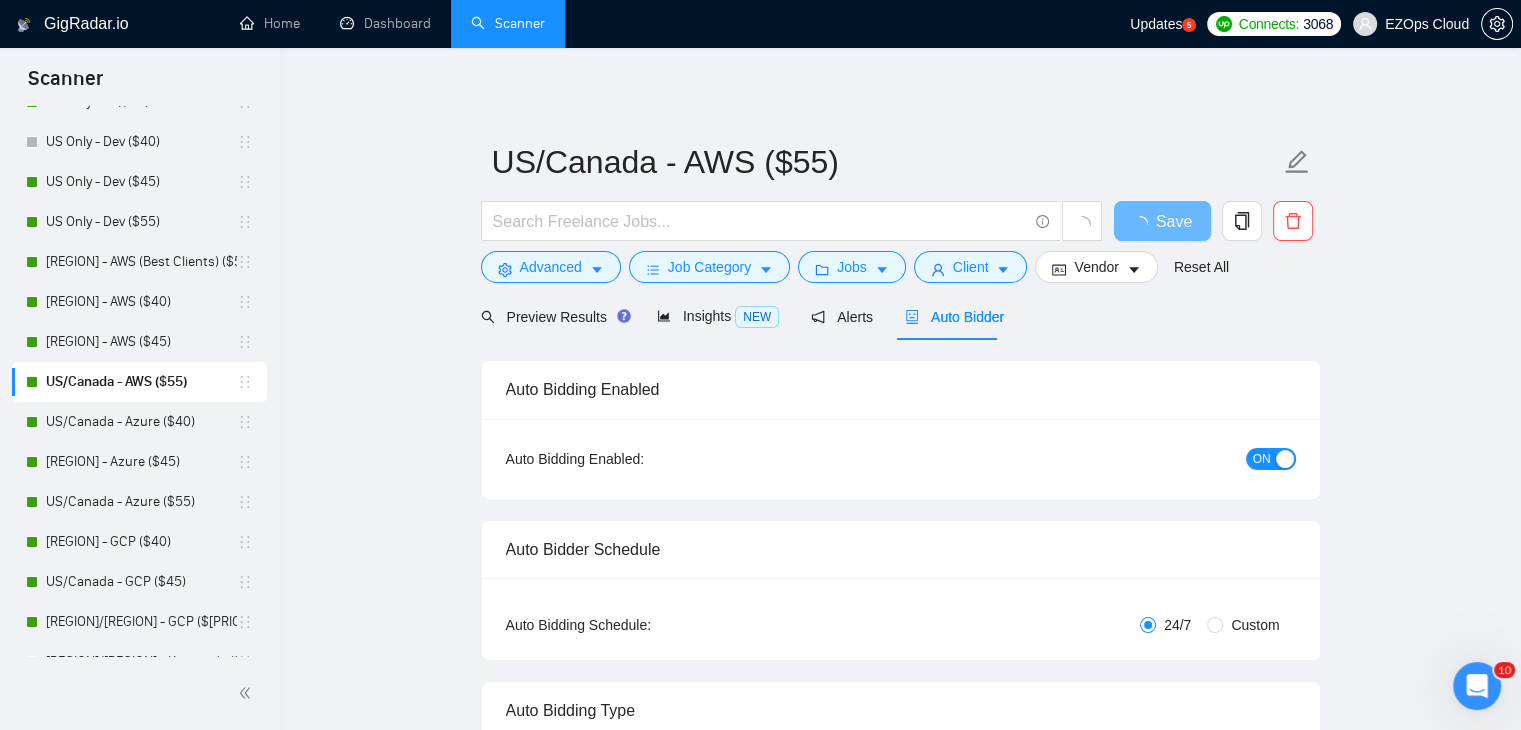 type 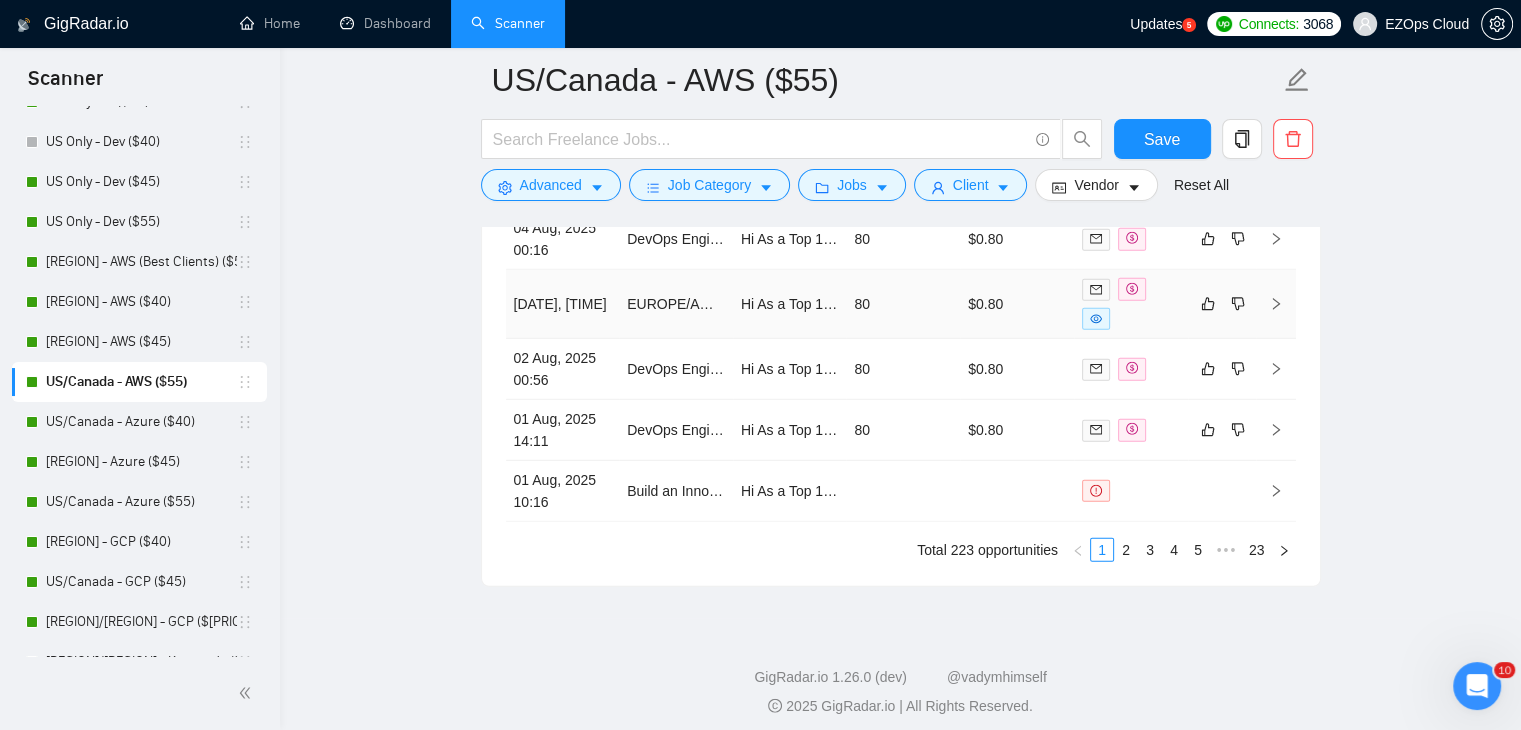 scroll, scrollTop: 5726, scrollLeft: 0, axis: vertical 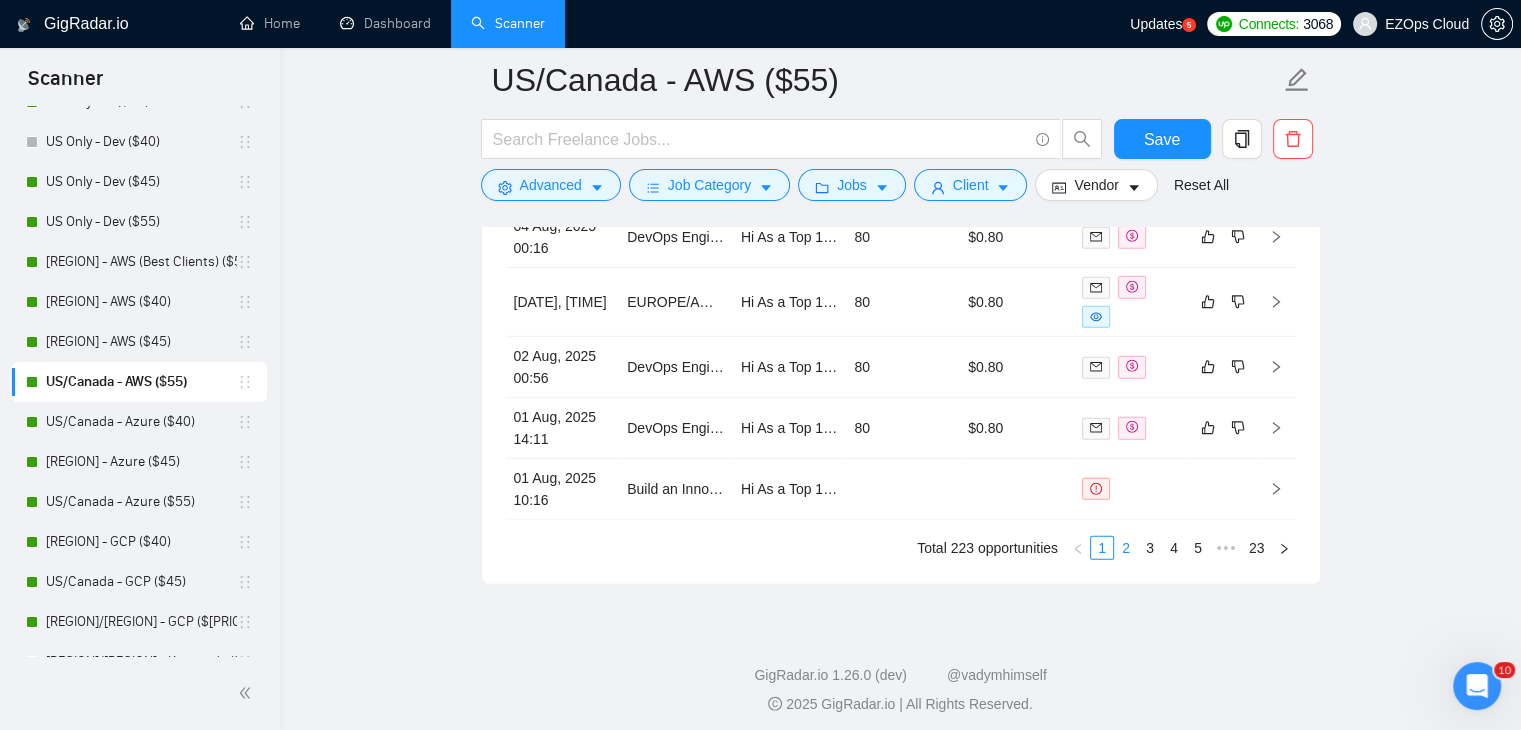click on "2" at bounding box center [1126, 548] 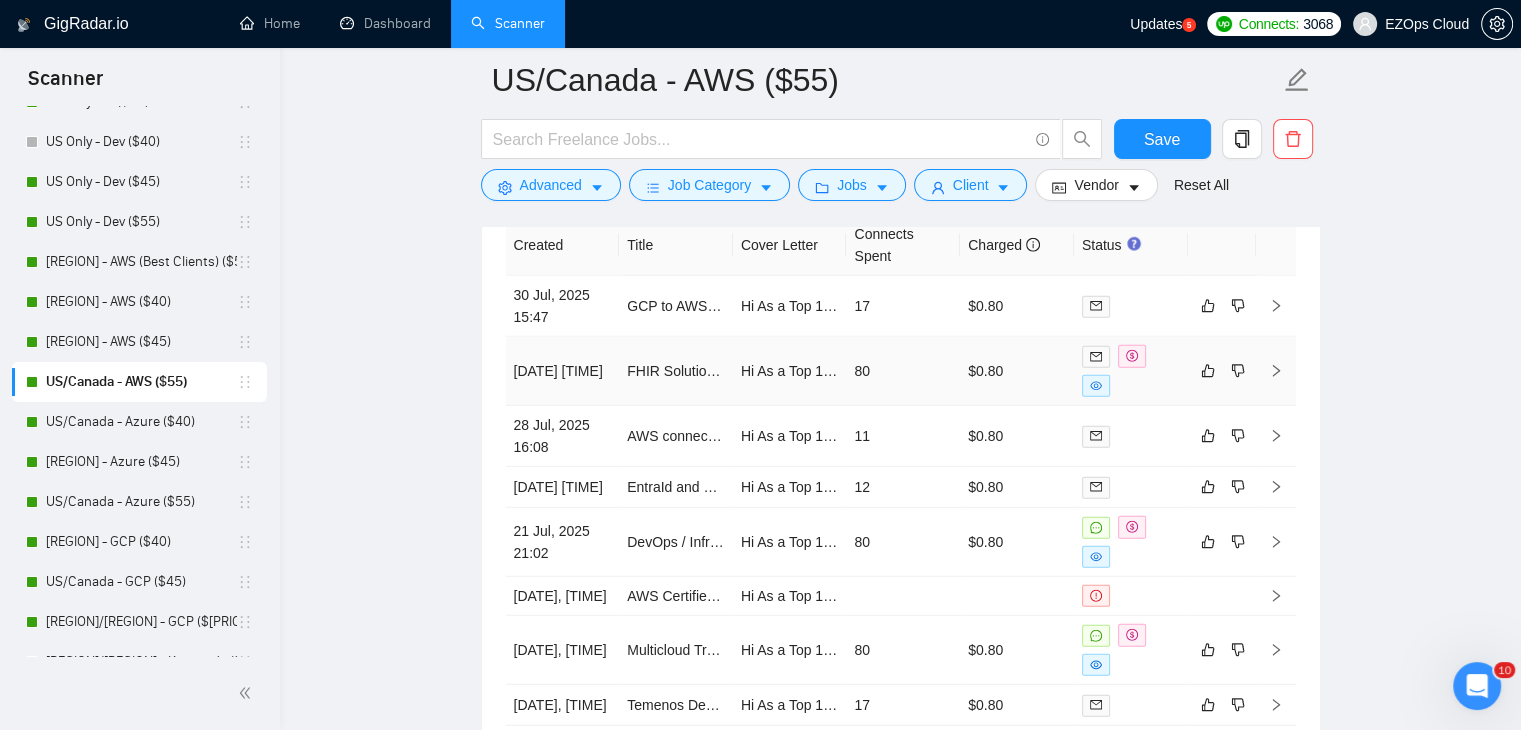scroll, scrollTop: 5226, scrollLeft: 0, axis: vertical 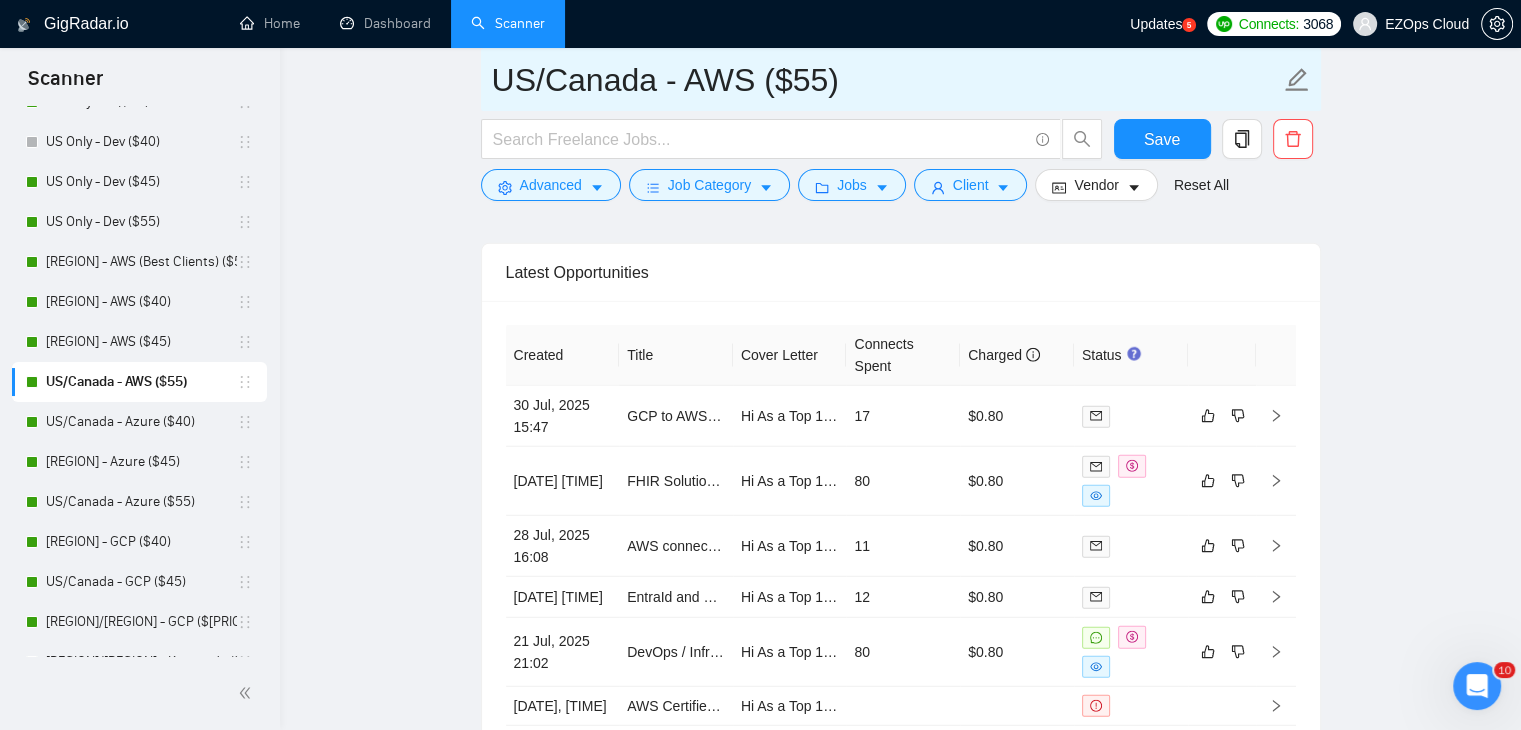 drag, startPoint x: 822, startPoint y: 89, endPoint x: 423, endPoint y: 85, distance: 399.02005 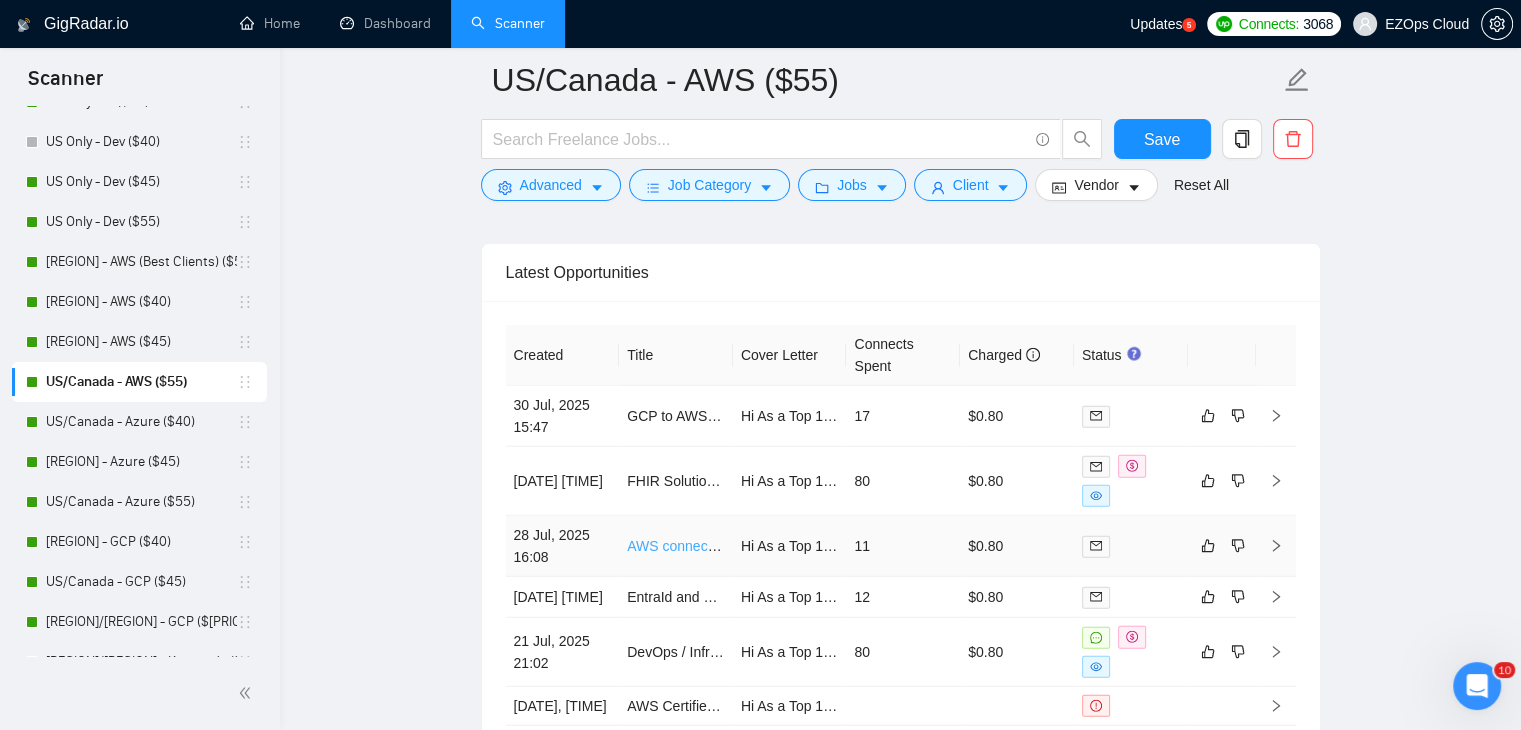 click on "AWS connect Service" at bounding box center (694, 546) 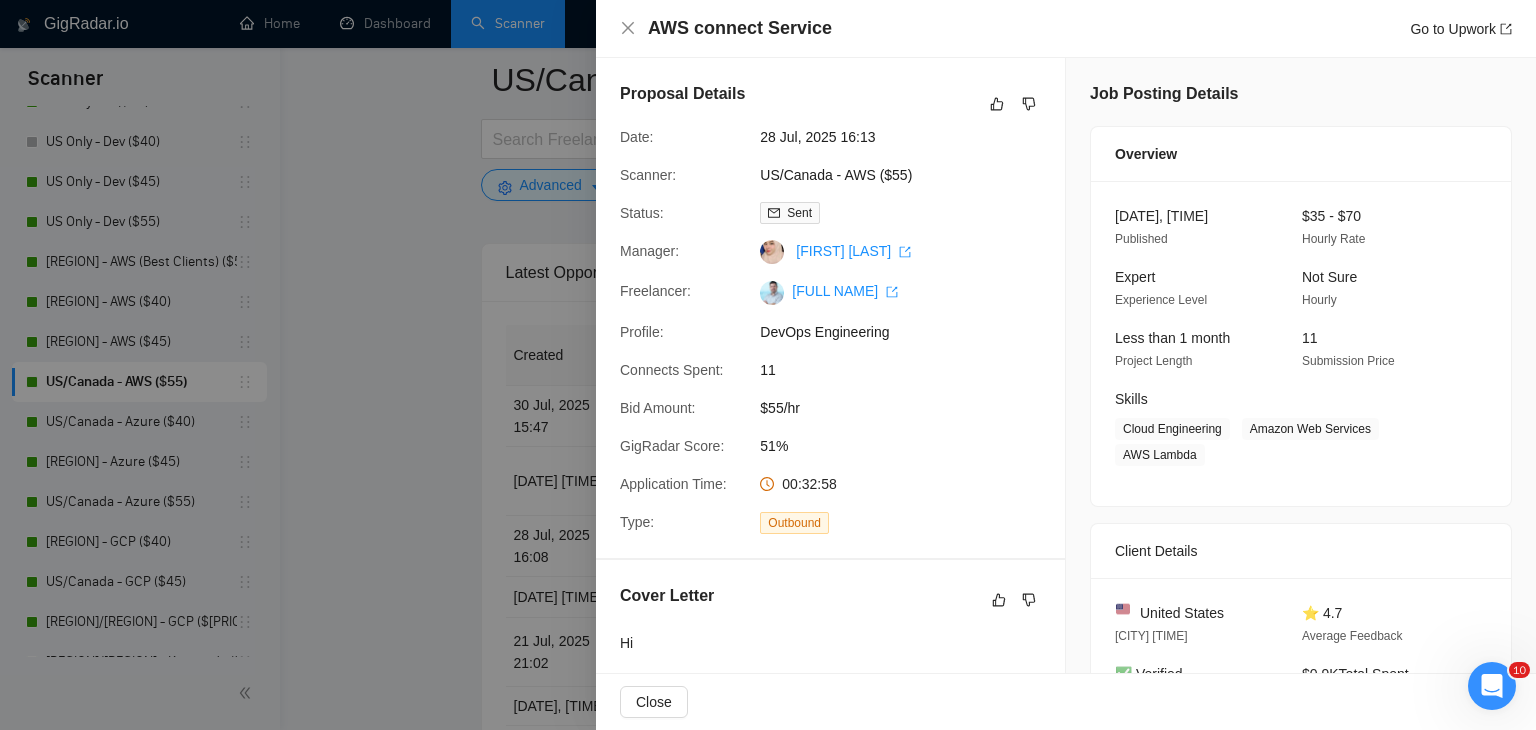 click at bounding box center (768, 365) 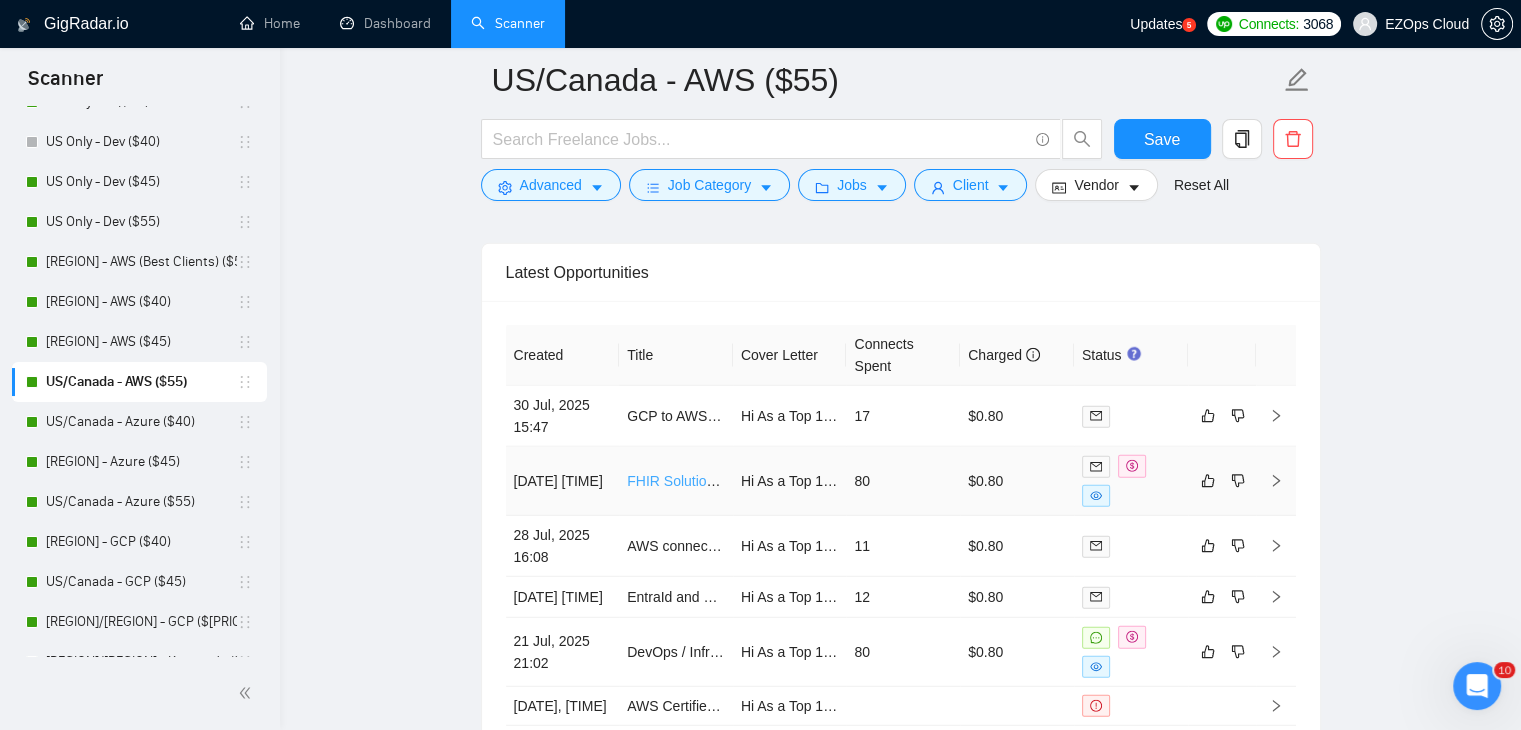 click on "FHIR Solution Architect – Healthcare Interoperability Assessments and Blueprint Design" at bounding box center (899, 481) 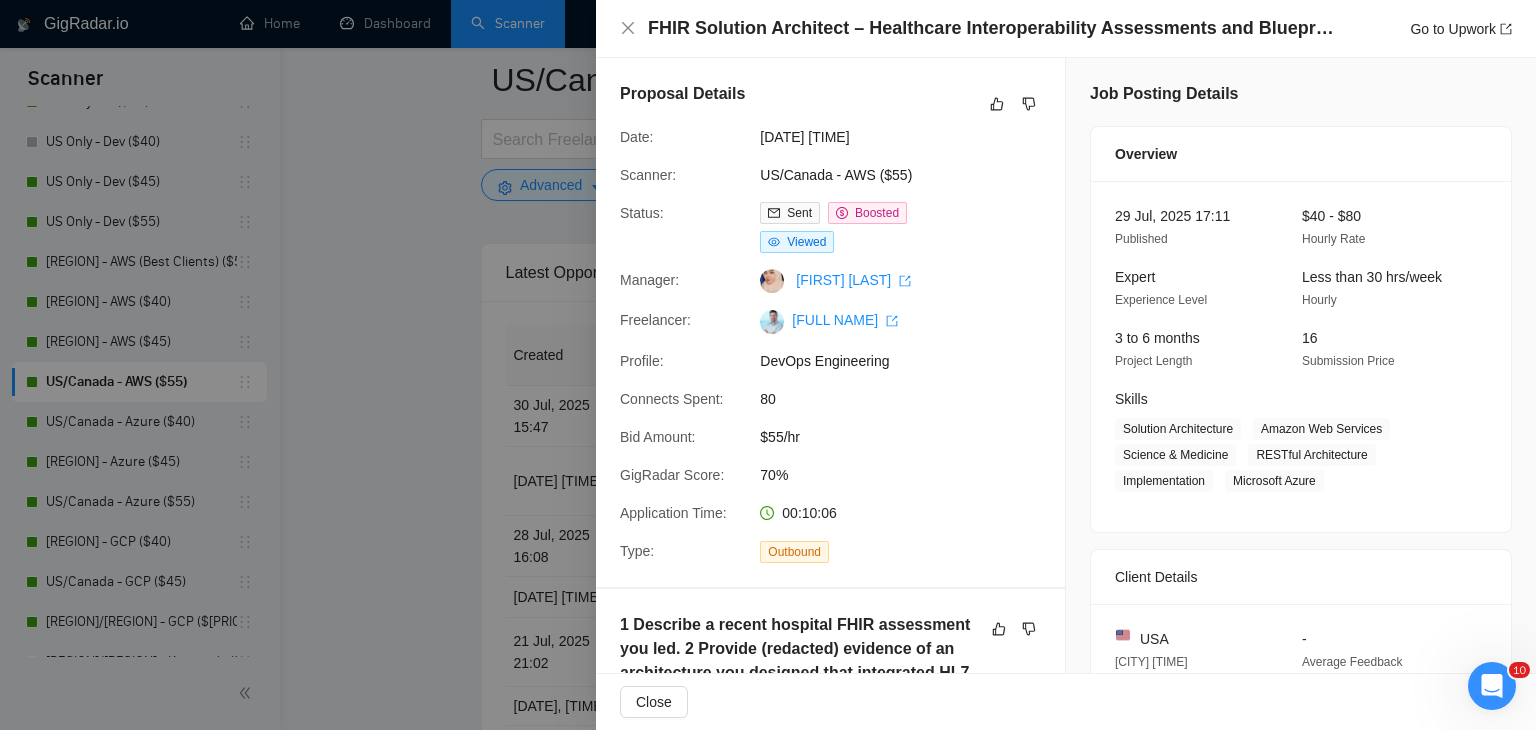 click at bounding box center [768, 365] 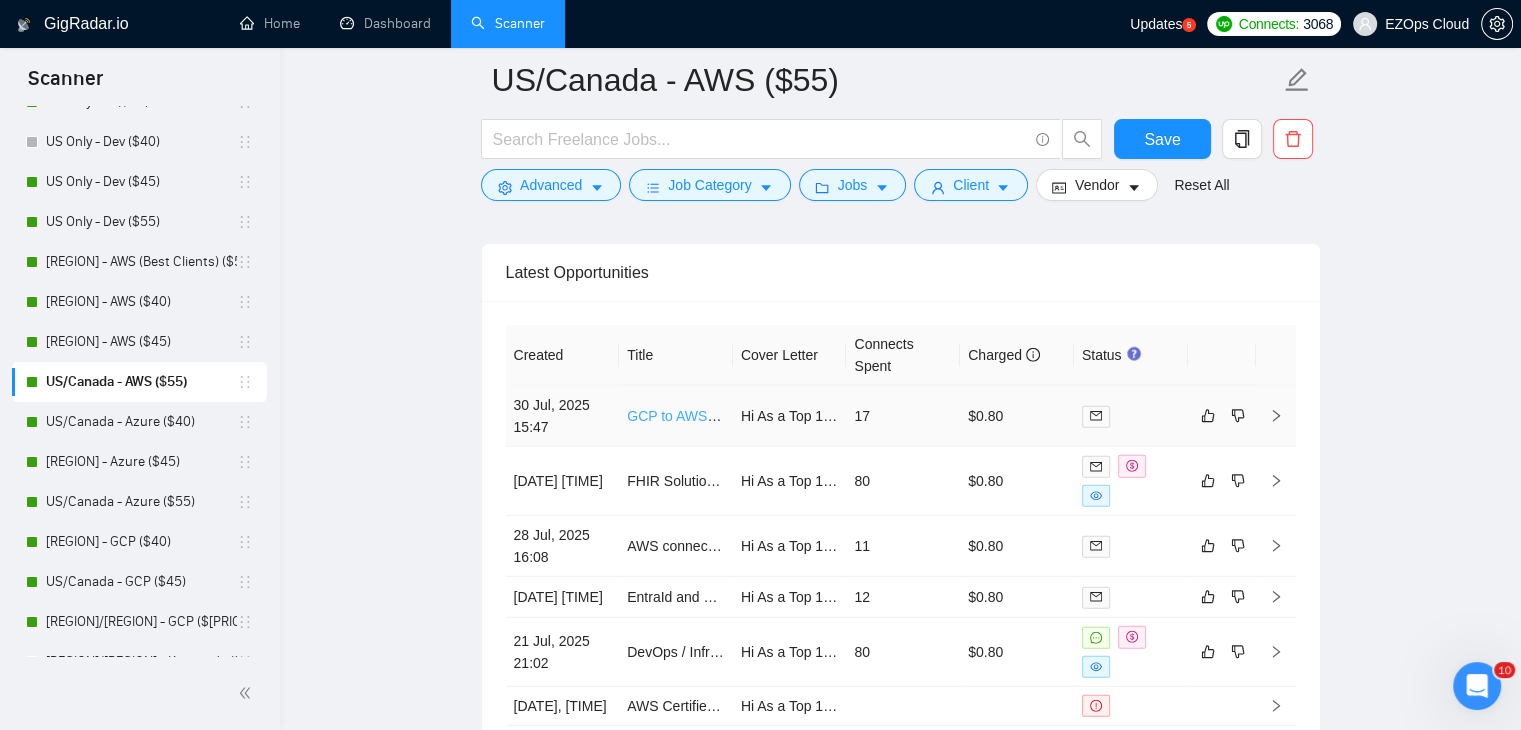 click on "GCP to AWS Migration and Cost Optimization Expert Needed" at bounding box center (817, 416) 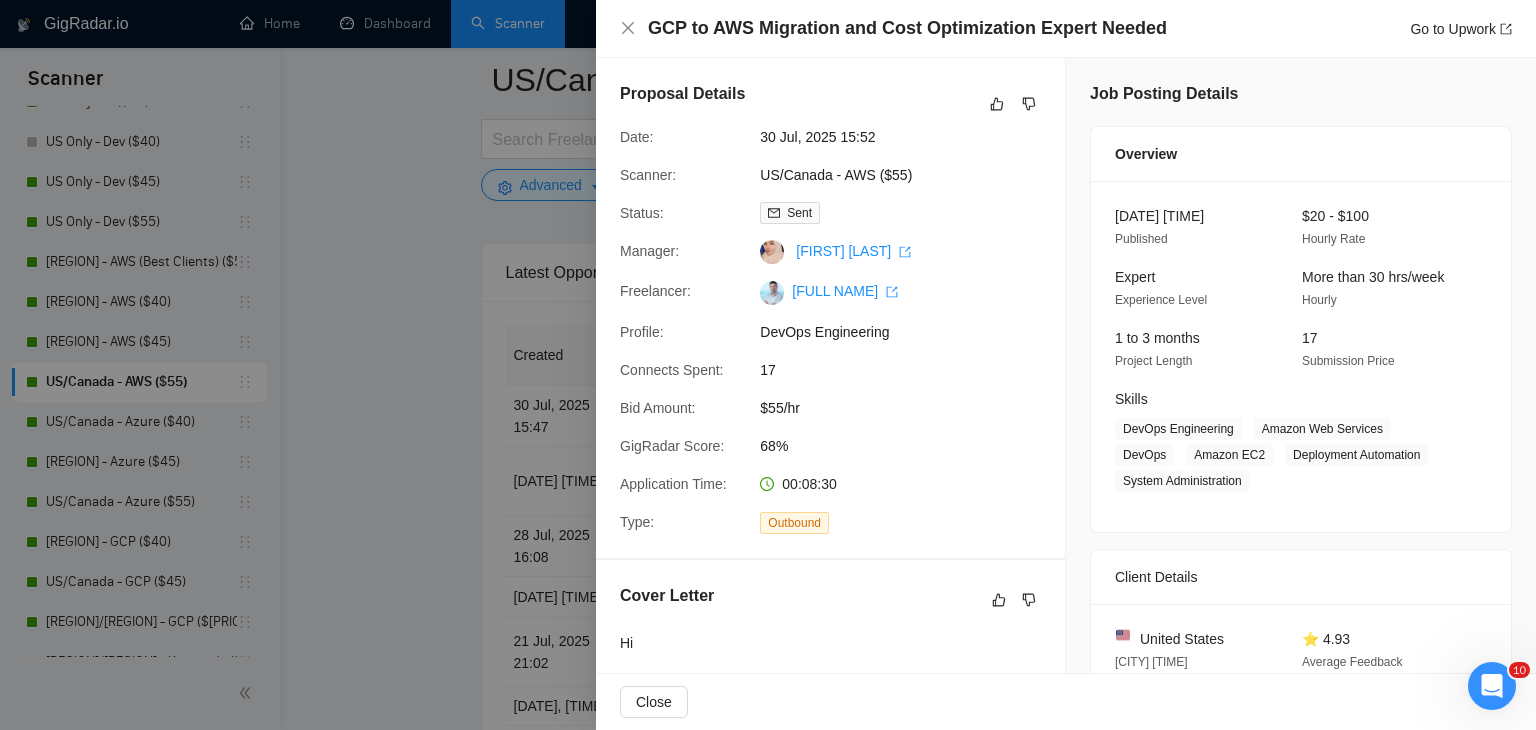 click at bounding box center [768, 365] 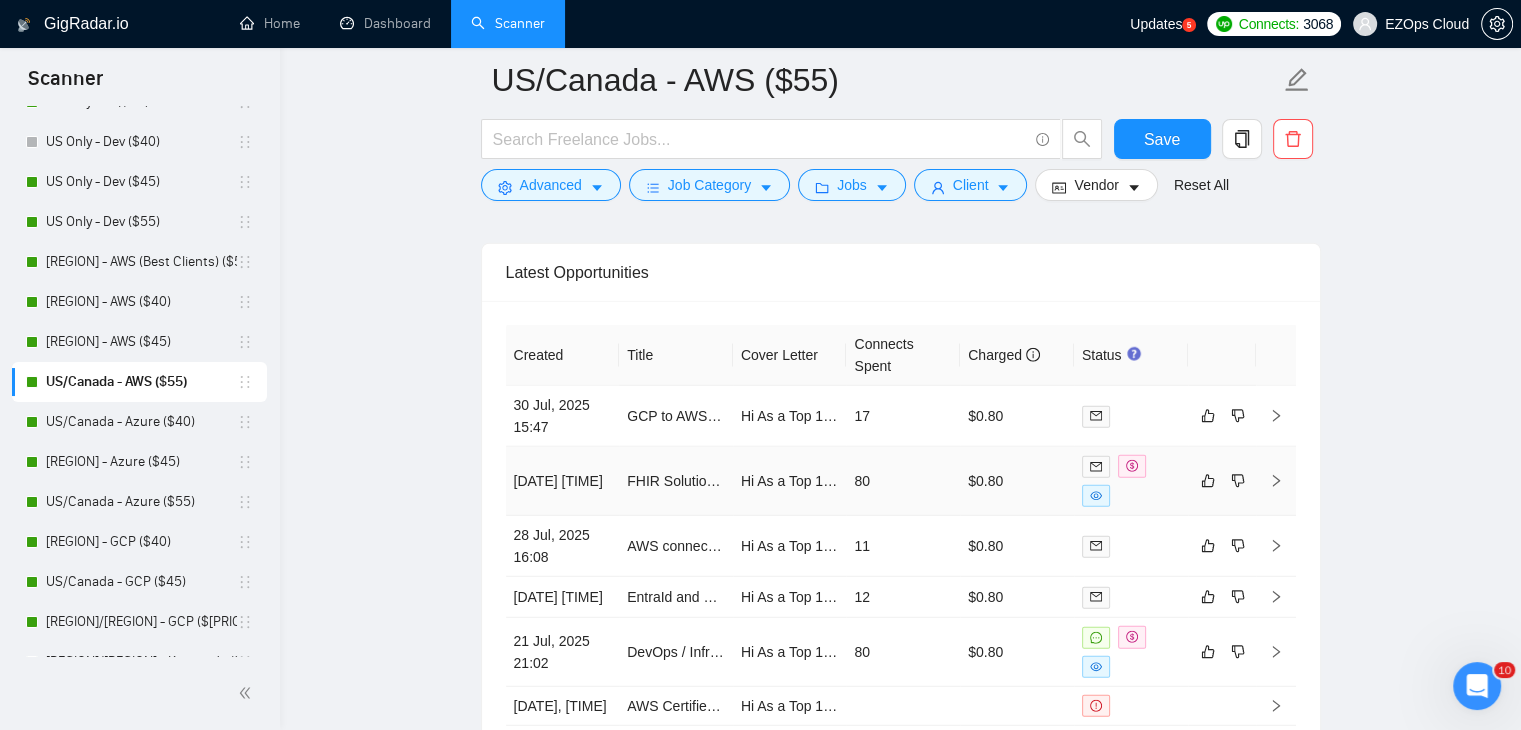 scroll, scrollTop: 5326, scrollLeft: 0, axis: vertical 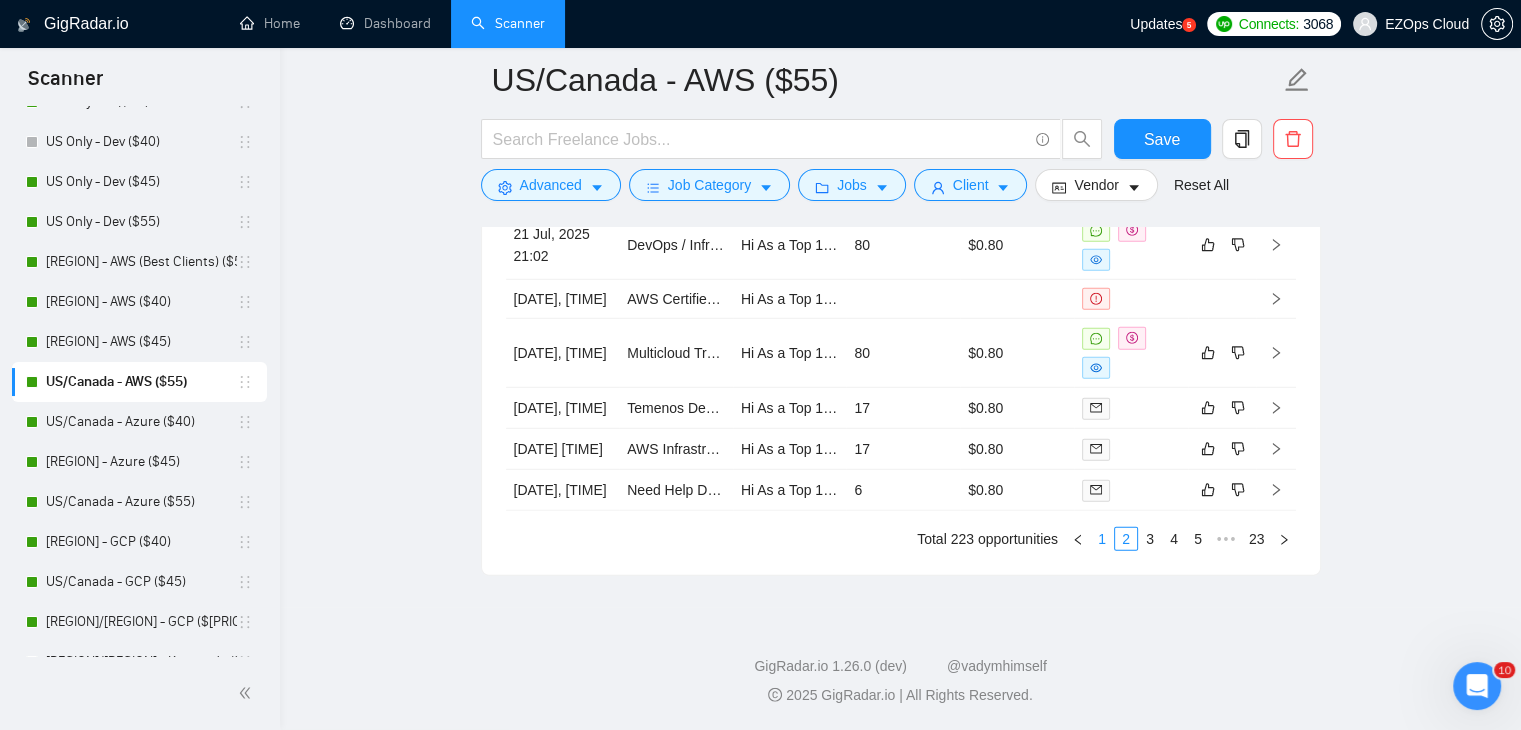 click on "1" at bounding box center (1102, 539) 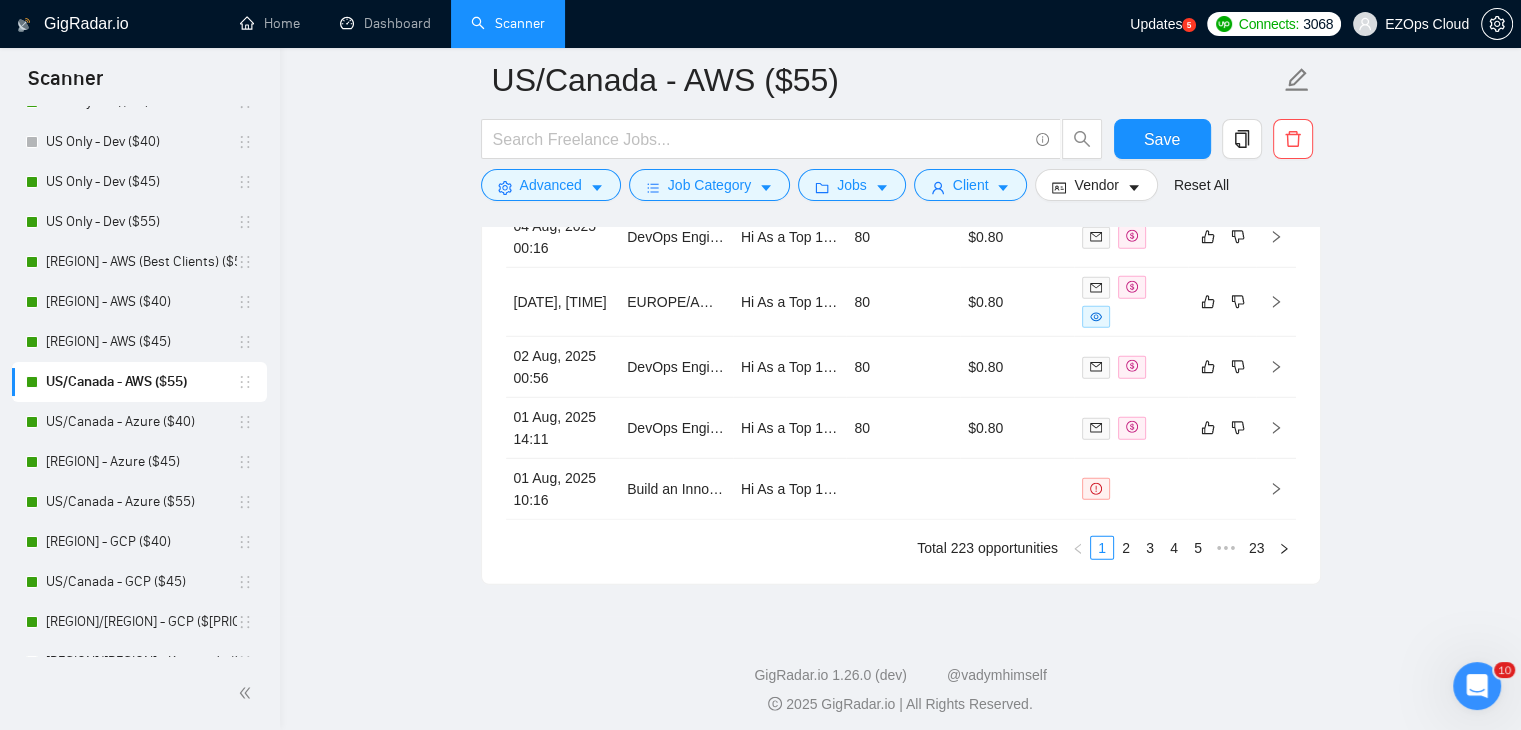 scroll, scrollTop: 5226, scrollLeft: 0, axis: vertical 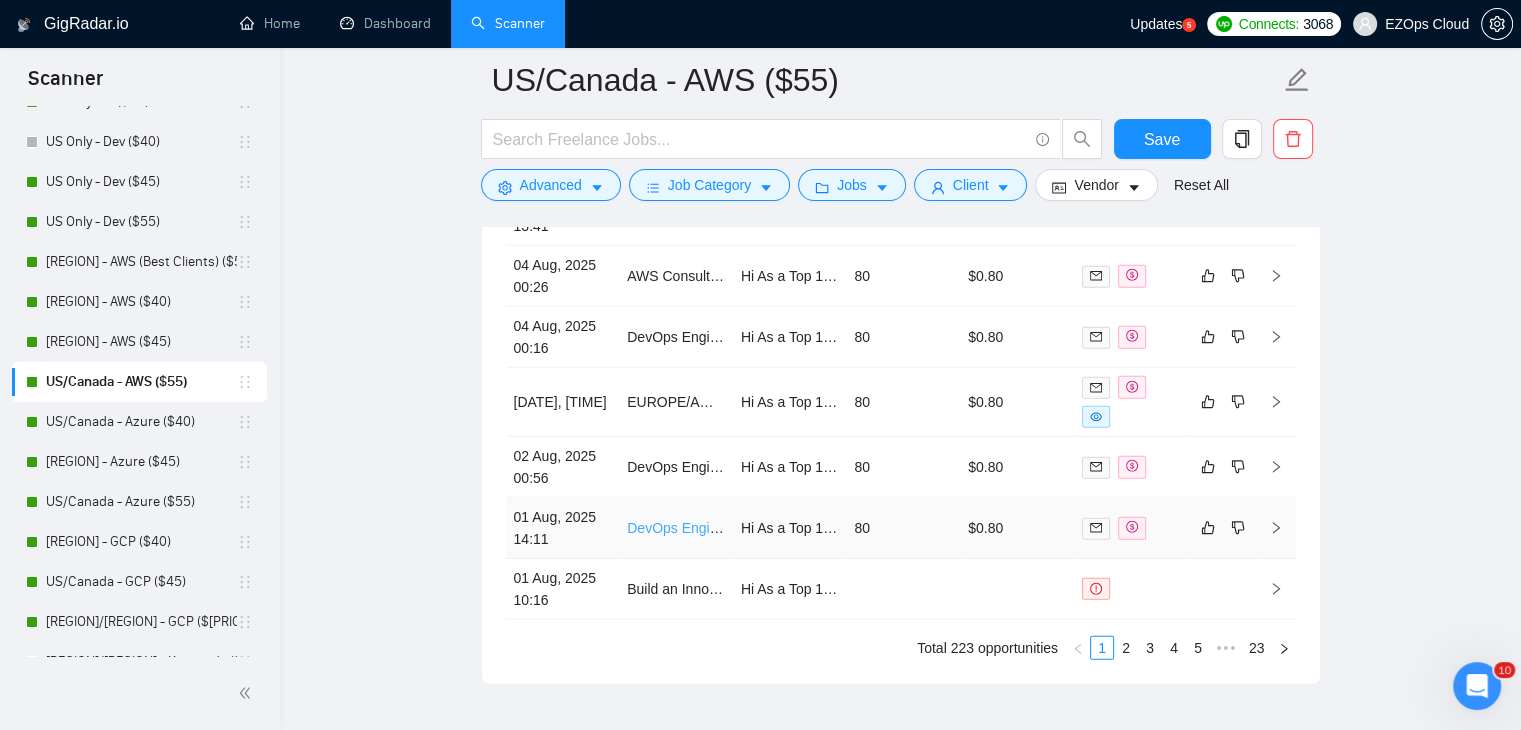 click on "DevOps Engineer with Backend Development Experience" at bounding box center (806, 528) 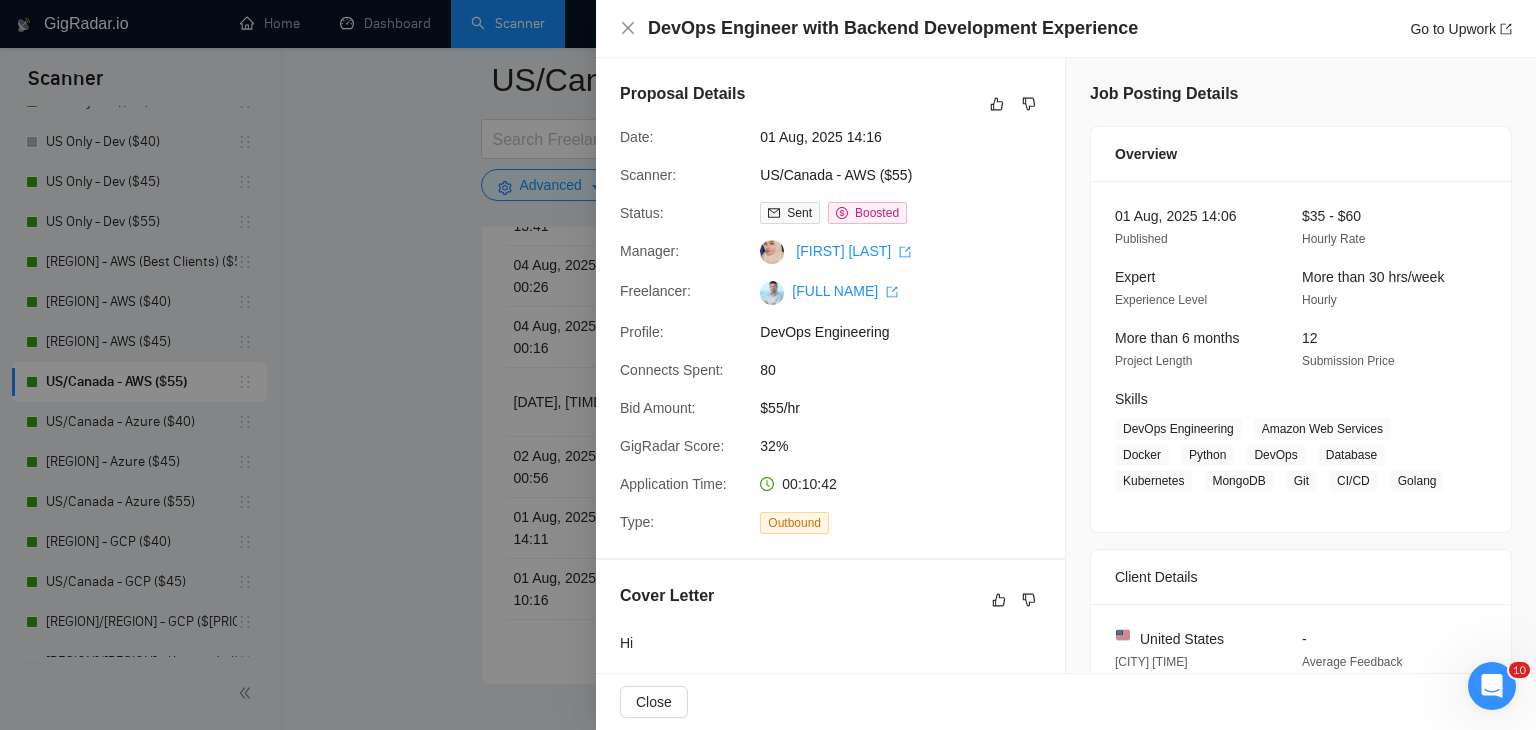 click at bounding box center (768, 365) 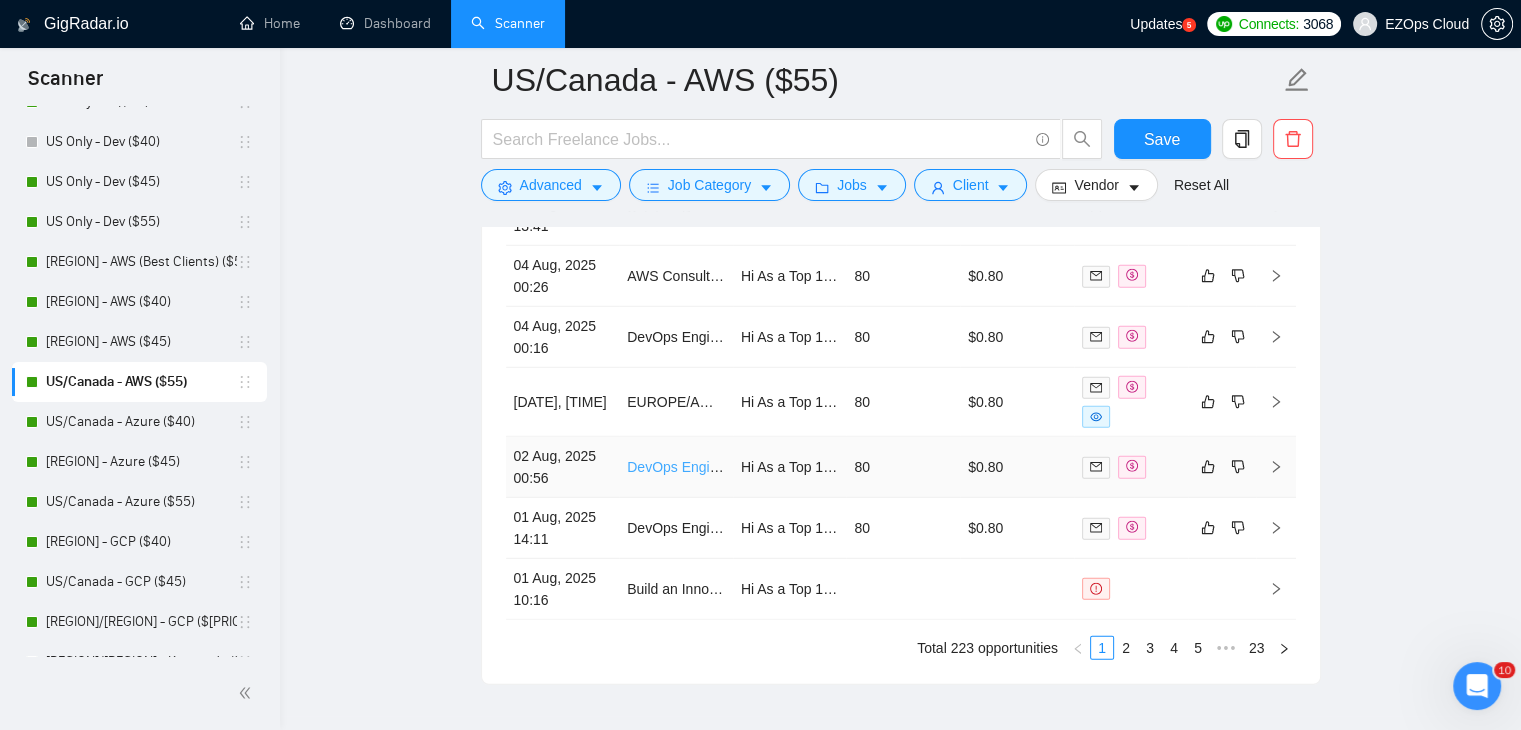 click on "DevOps Engineer Needed — Help Us Scale and Achieve SOC 2 Compliance" at bounding box center (866, 467) 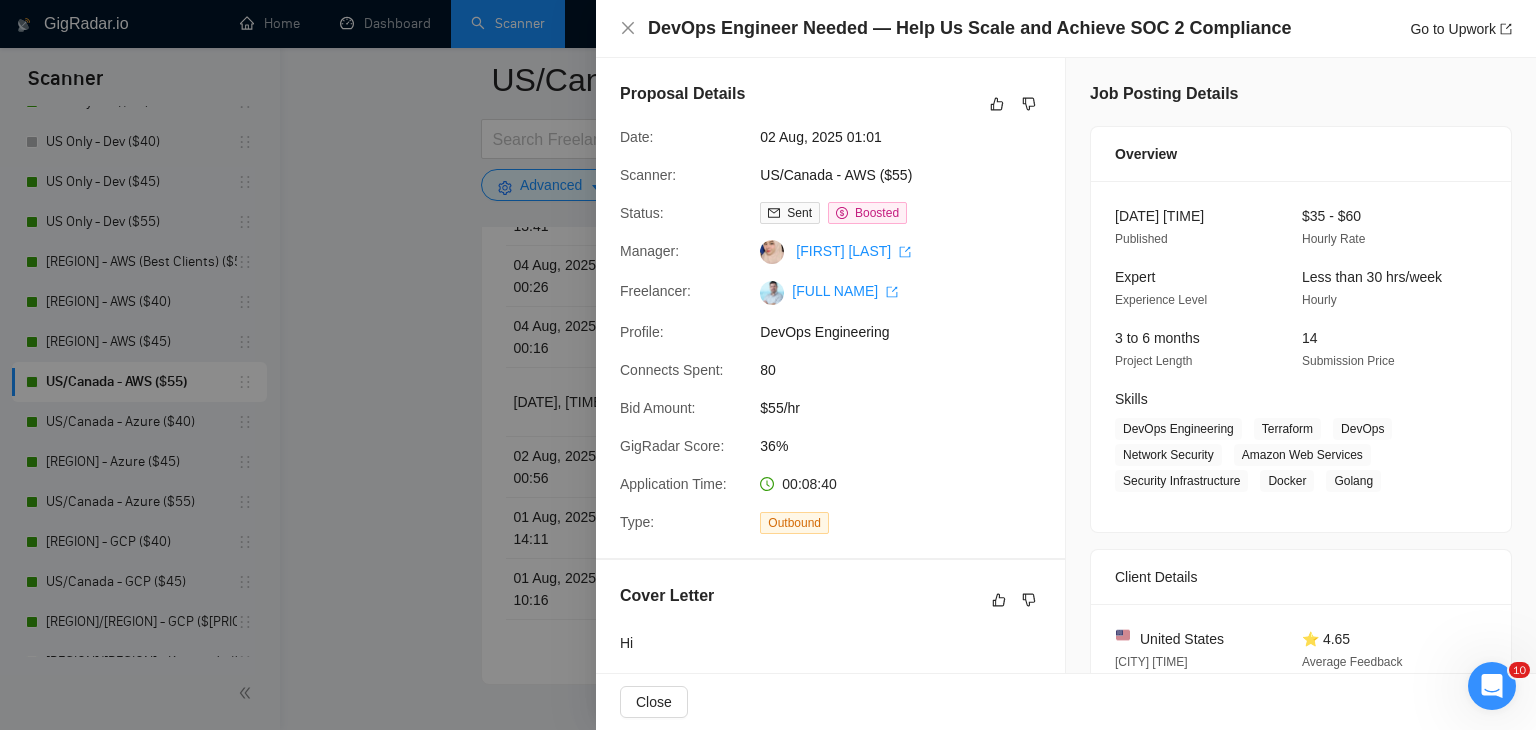 click at bounding box center (768, 365) 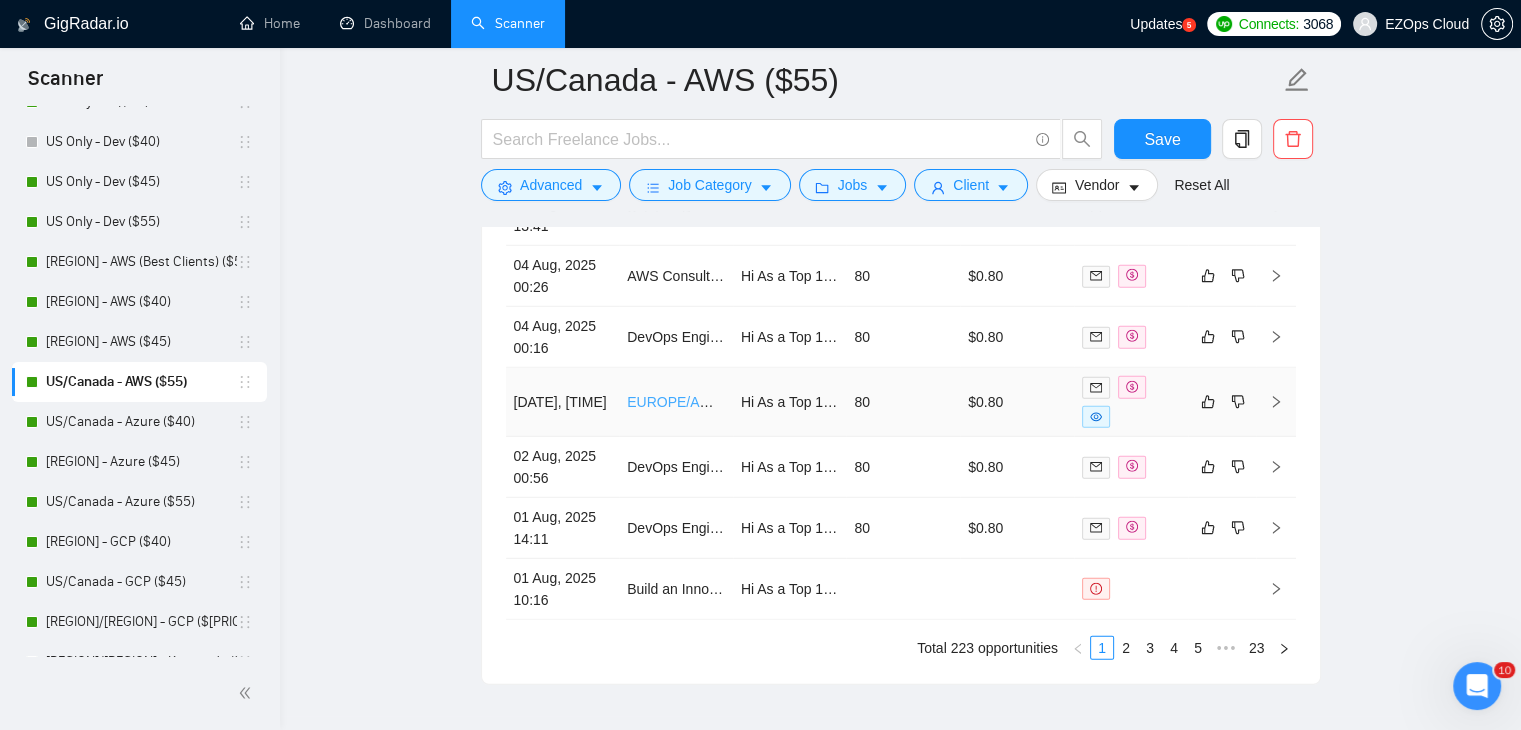 click on "EUROPE/AMERICA ONLY: GCP Migration Expert Needed for AWS to GCP Transition AND Ongoing Support" at bounding box center (964, 402) 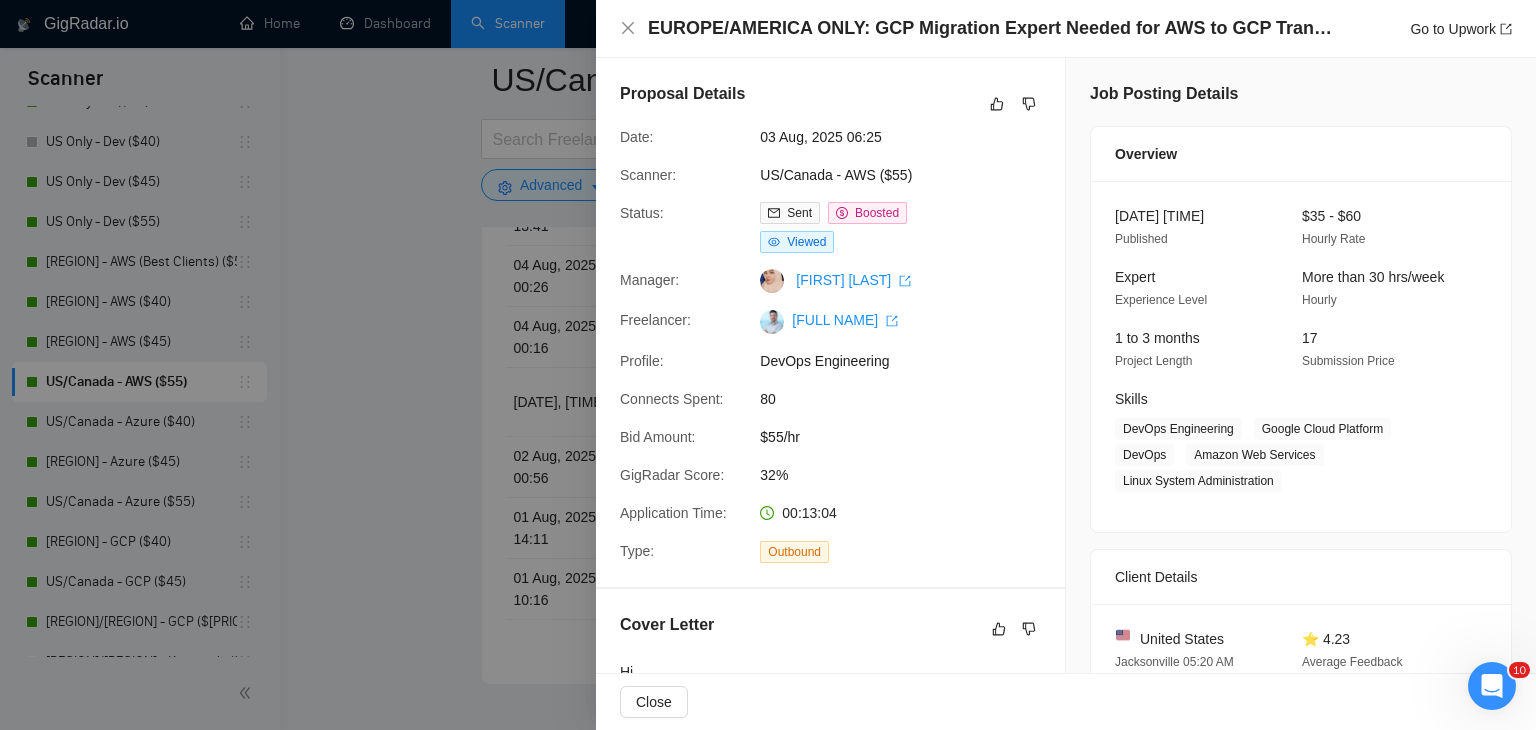 click at bounding box center [768, 365] 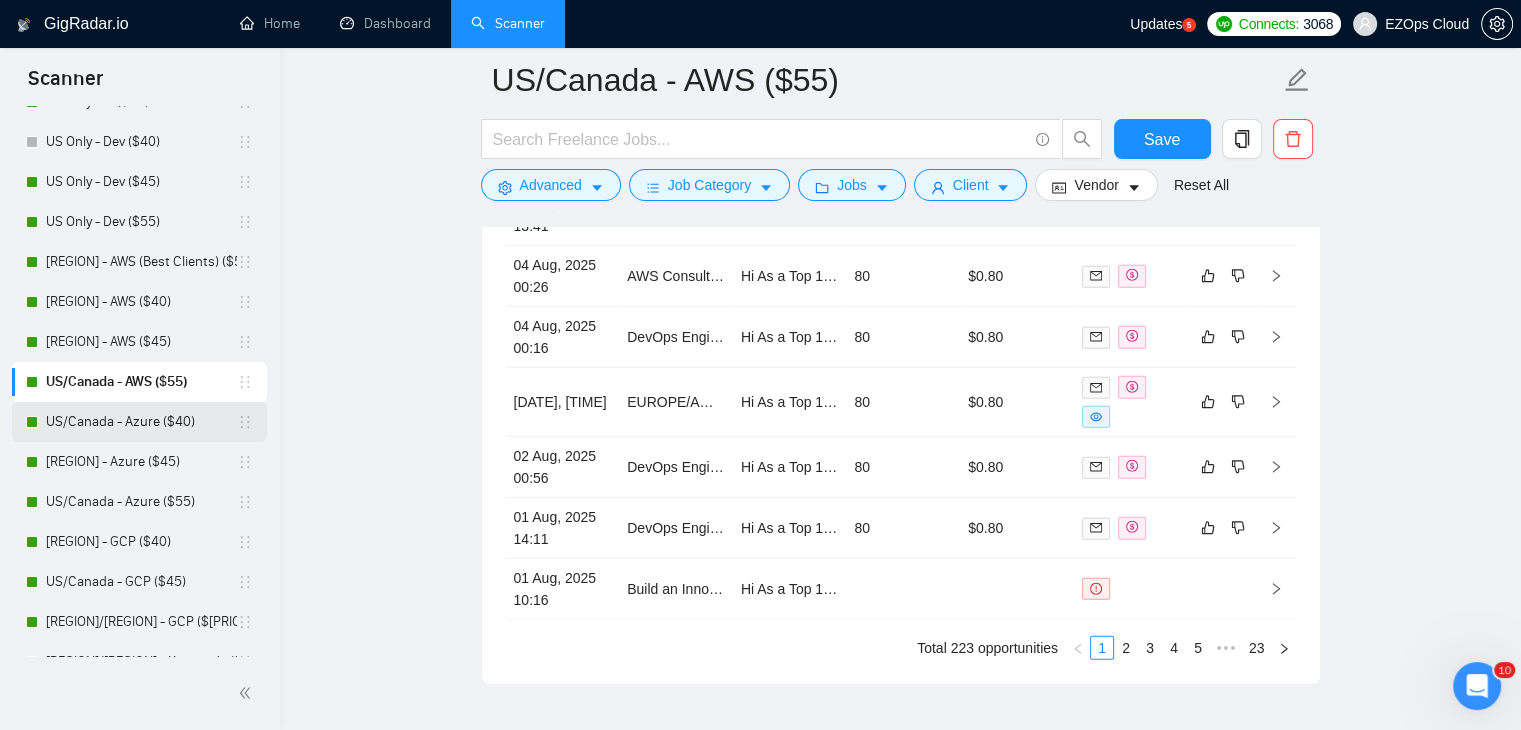 click on "US/Canada - Azure ($40)" at bounding box center (141, 422) 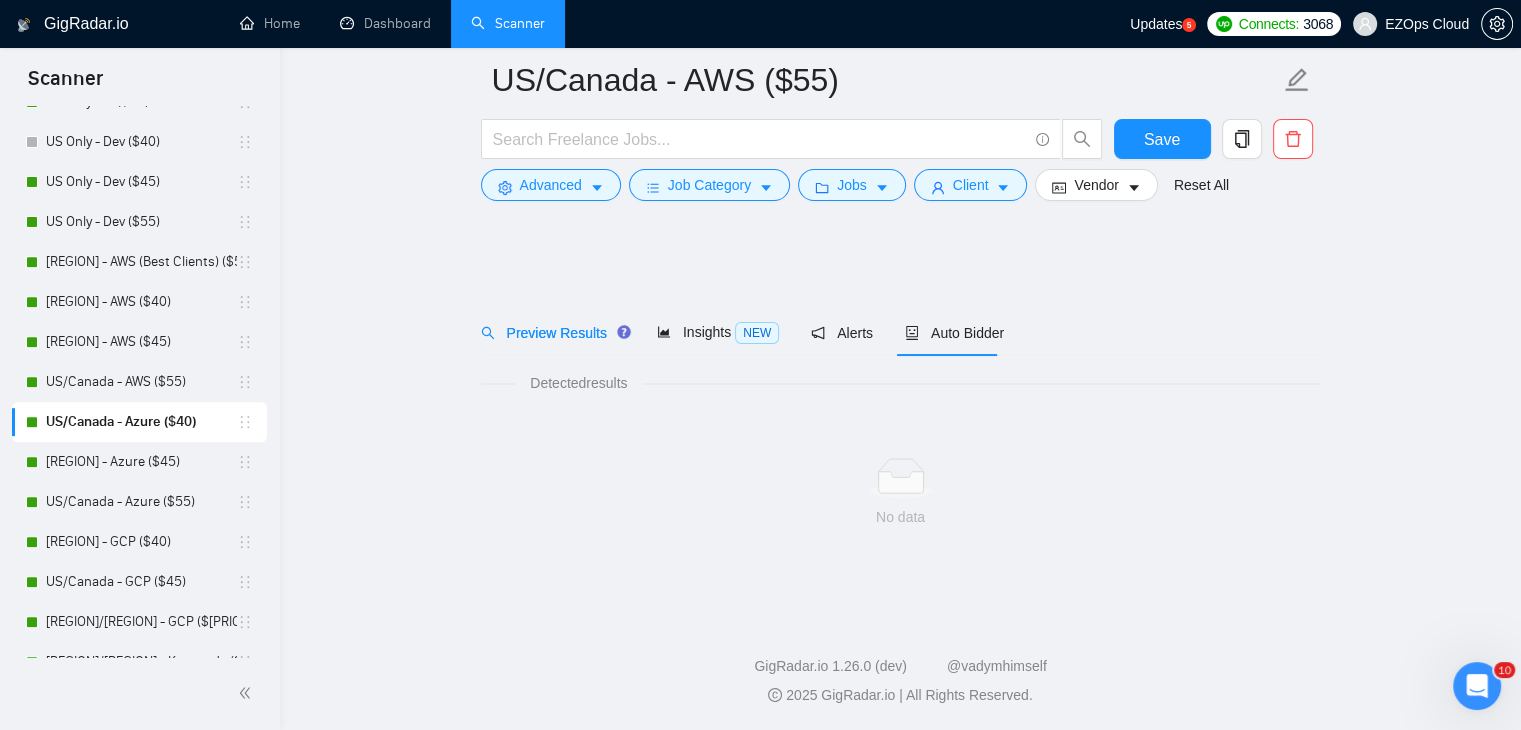 scroll, scrollTop: 0, scrollLeft: 0, axis: both 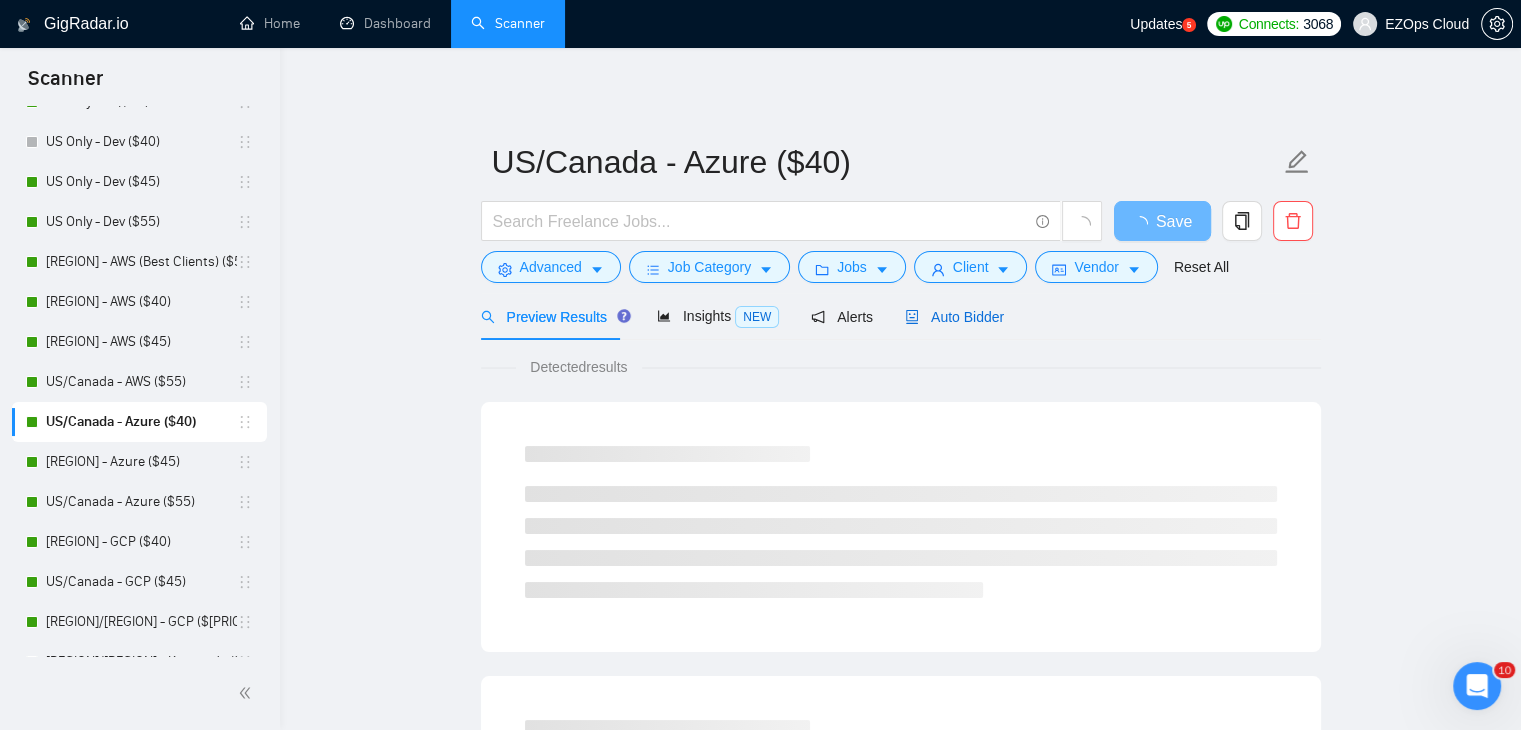 click on "Auto Bidder" at bounding box center (954, 317) 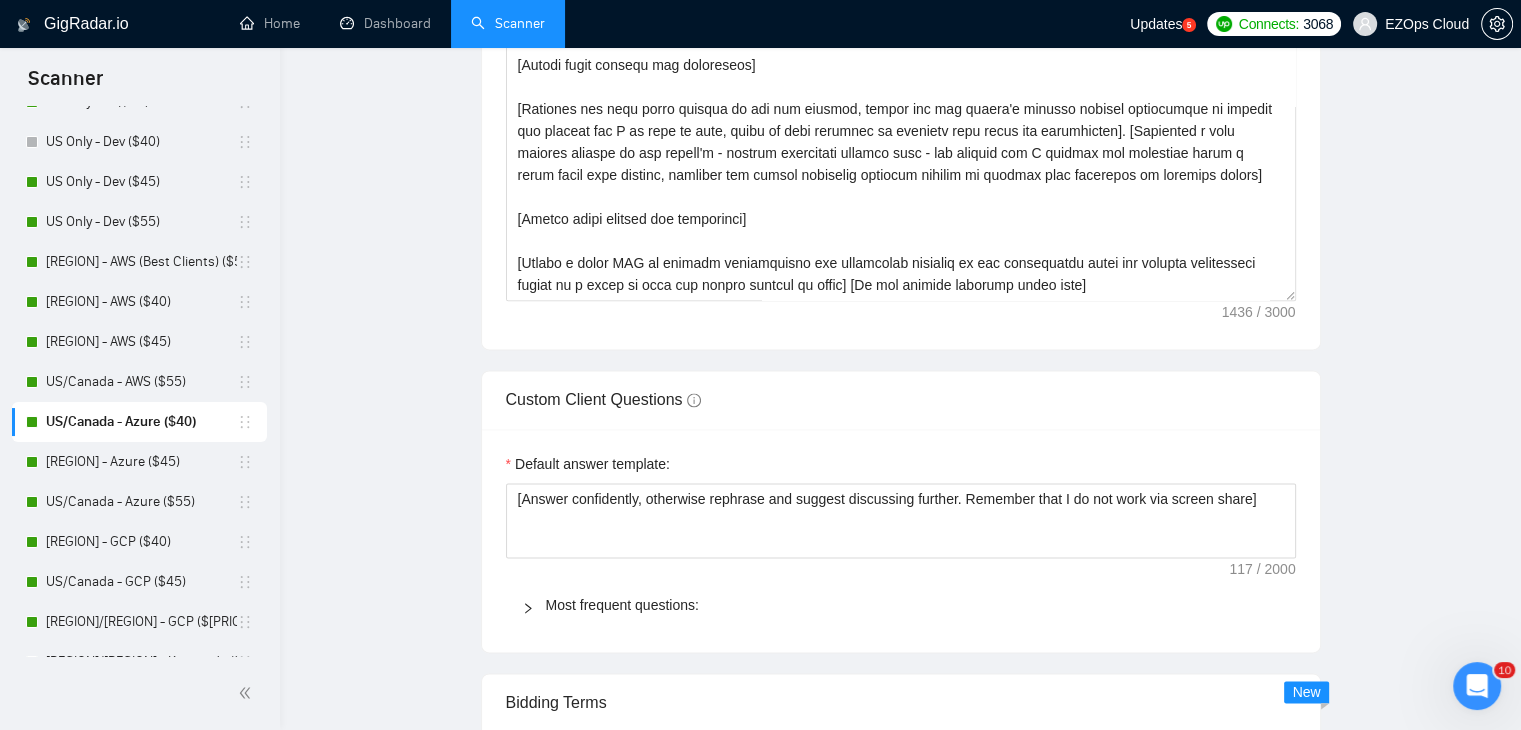 type 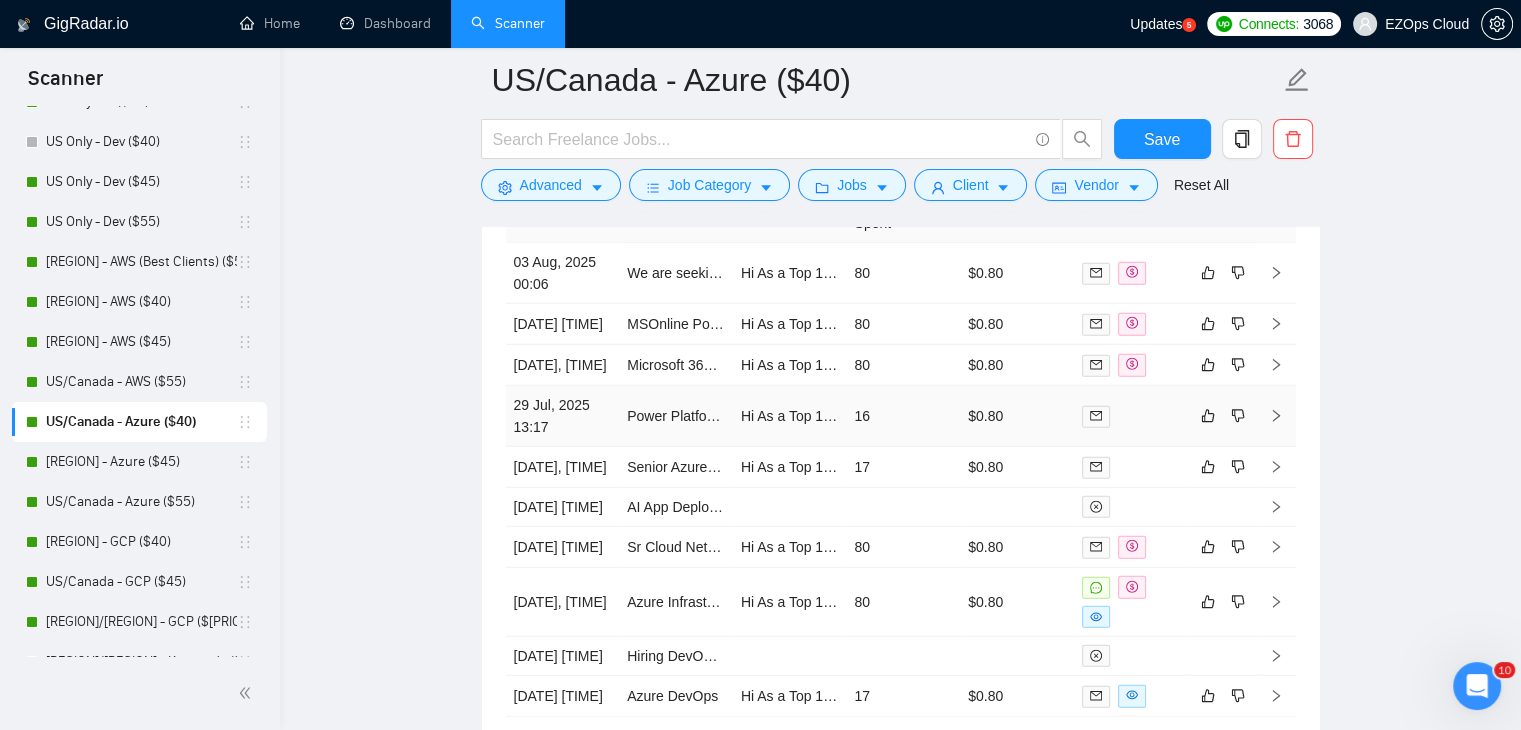 scroll, scrollTop: 5436, scrollLeft: 0, axis: vertical 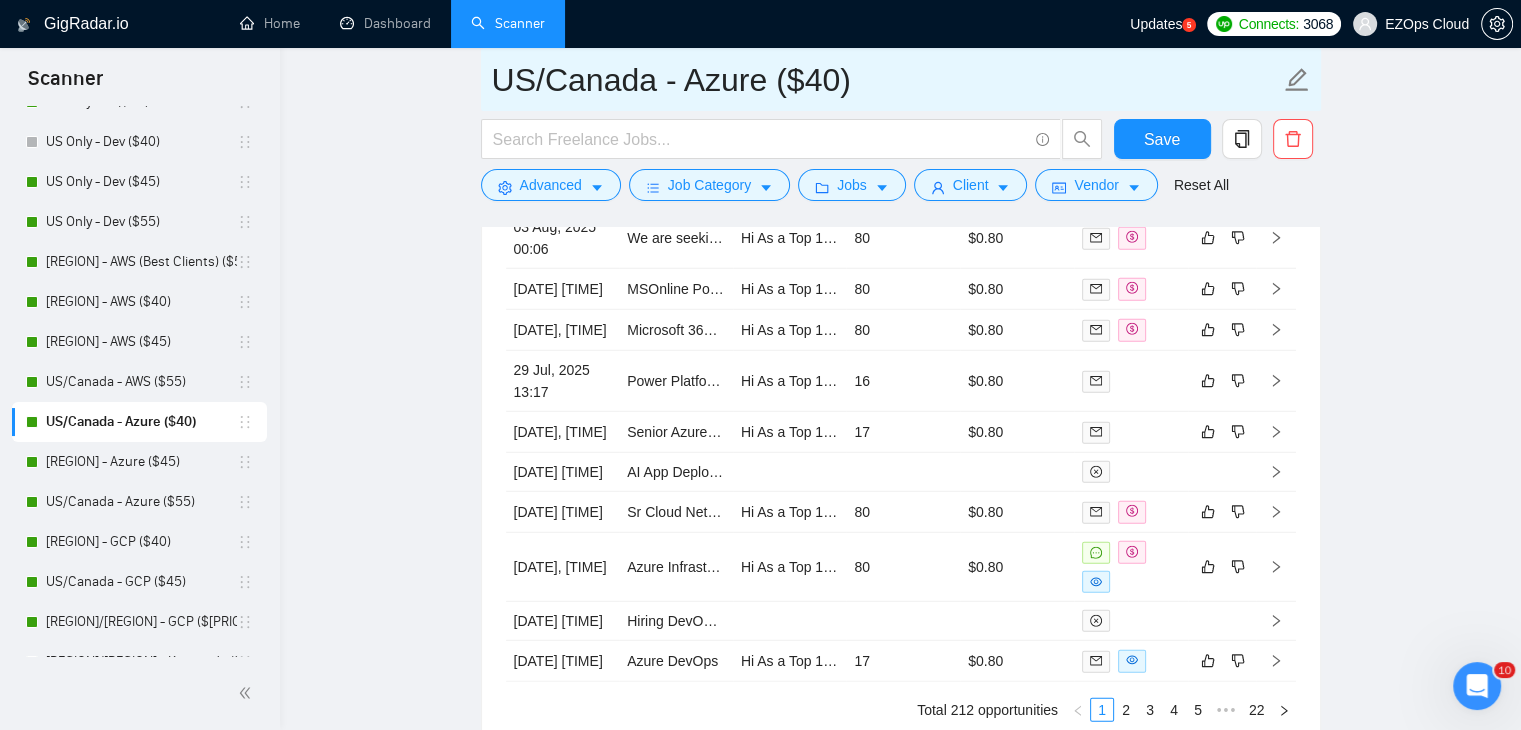 drag, startPoint x: 881, startPoint y: 77, endPoint x: 485, endPoint y: 78, distance: 396.00125 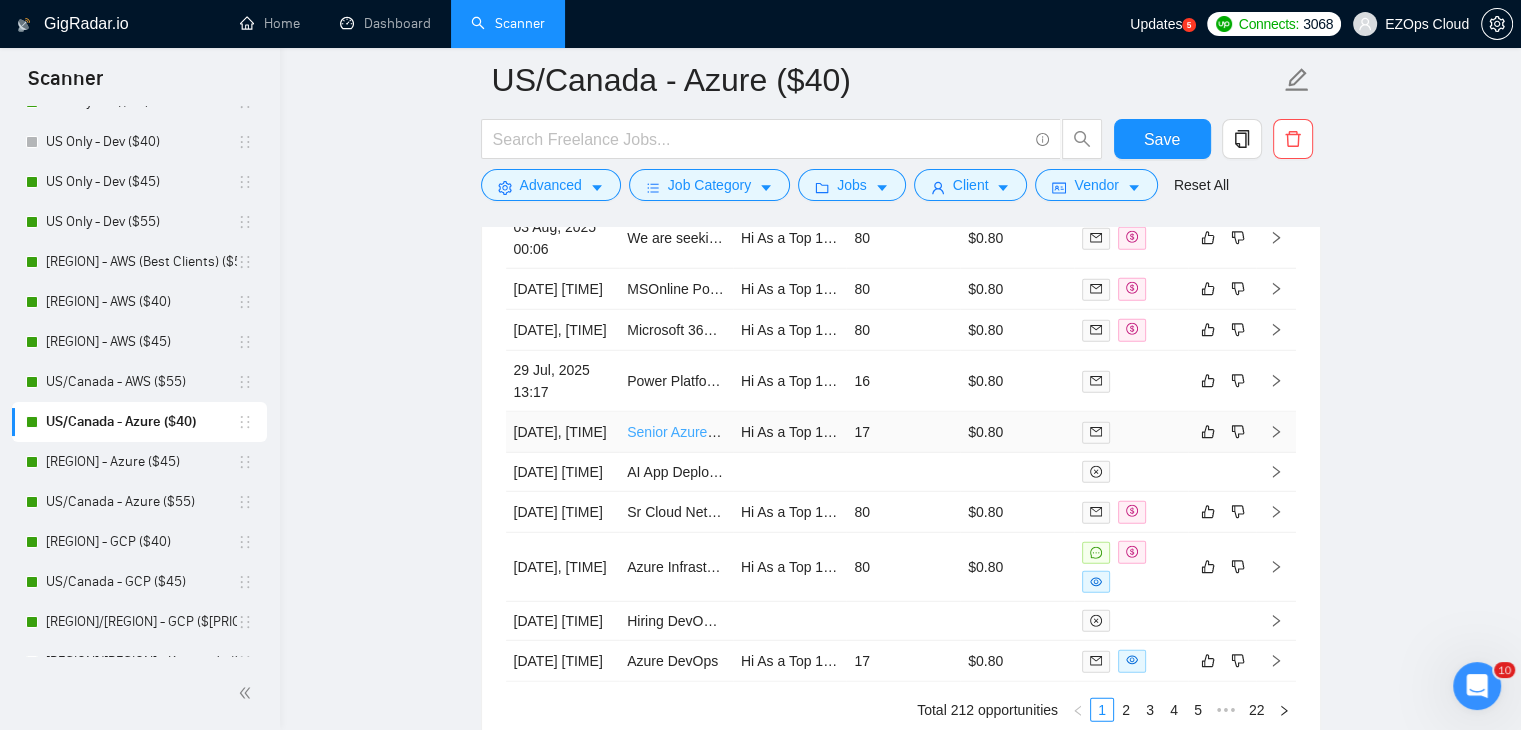 click on "Senior Azure Cloud Engineer" at bounding box center (717, 432) 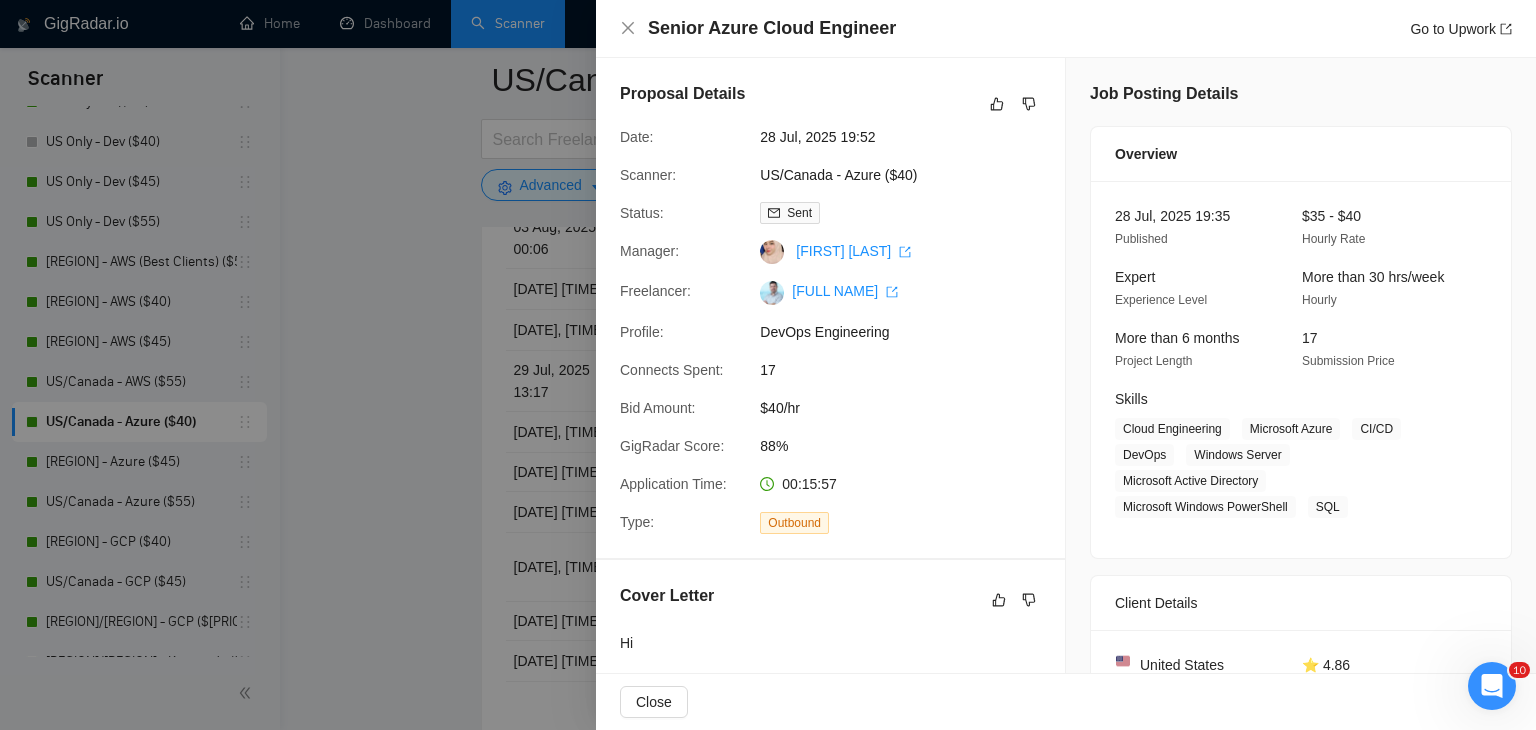 click at bounding box center [768, 365] 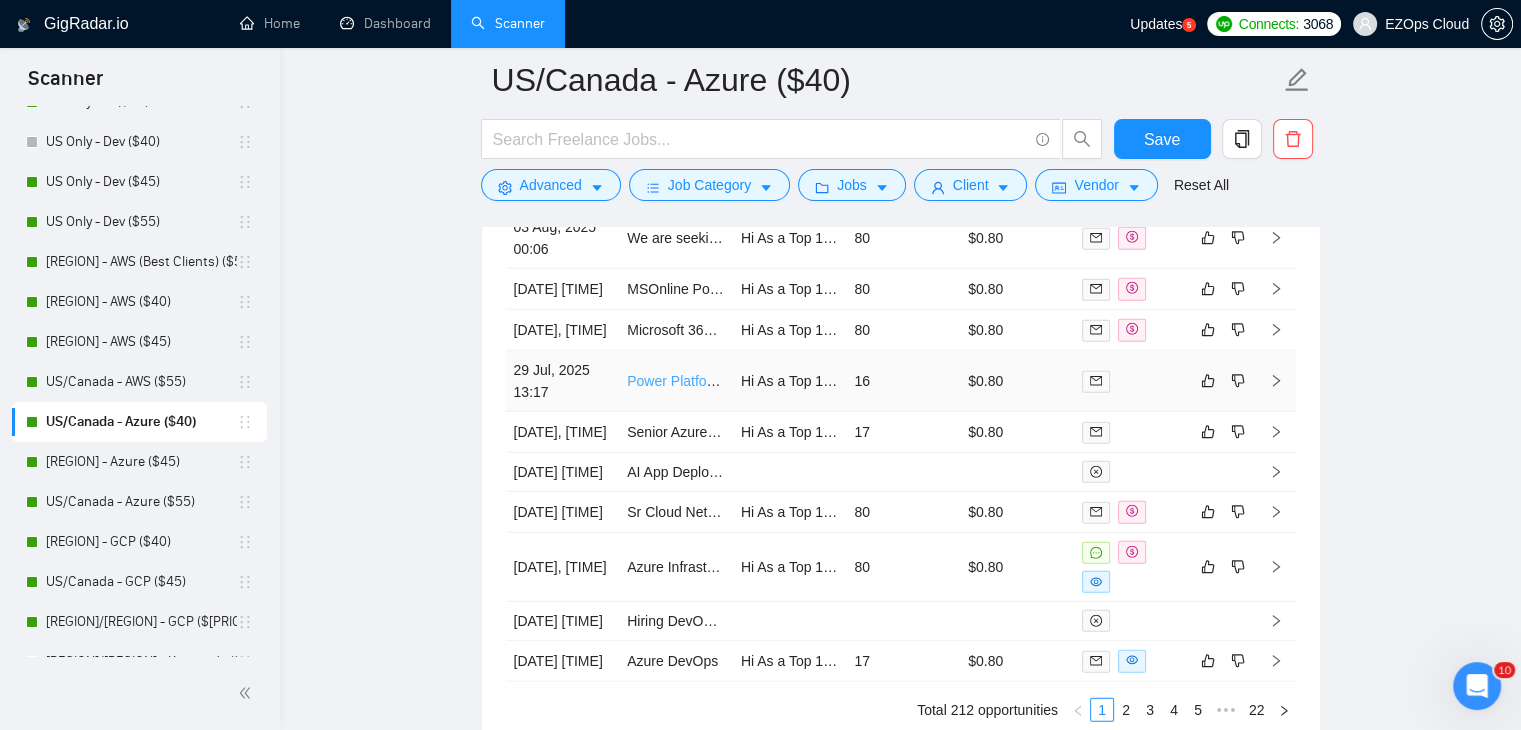 click on "Power Platform & Azure DevOps Expert Needed for Custom App Development" at bounding box center (870, 381) 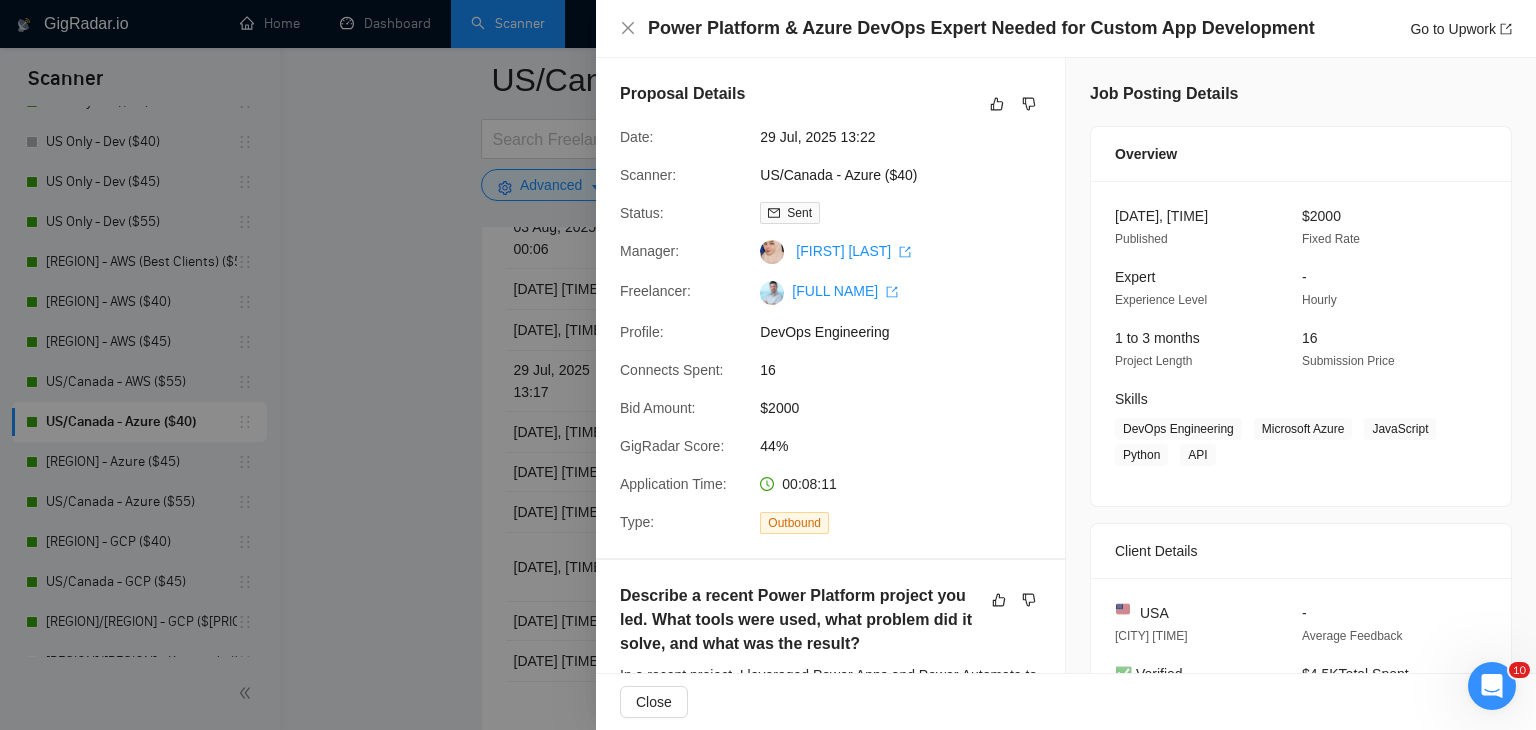 click at bounding box center (768, 365) 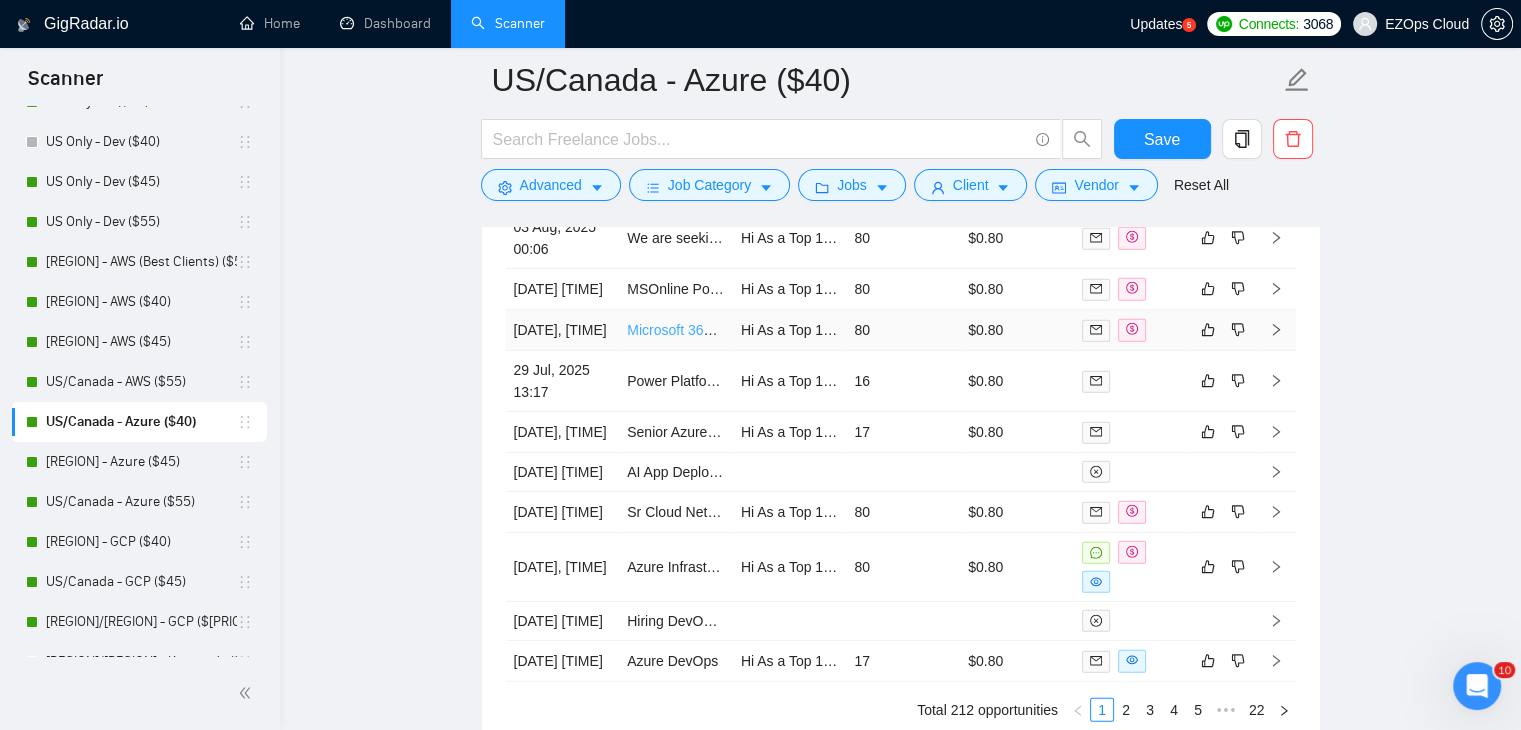click on "Microsoft 365 Setup and Migration" at bounding box center [733, 330] 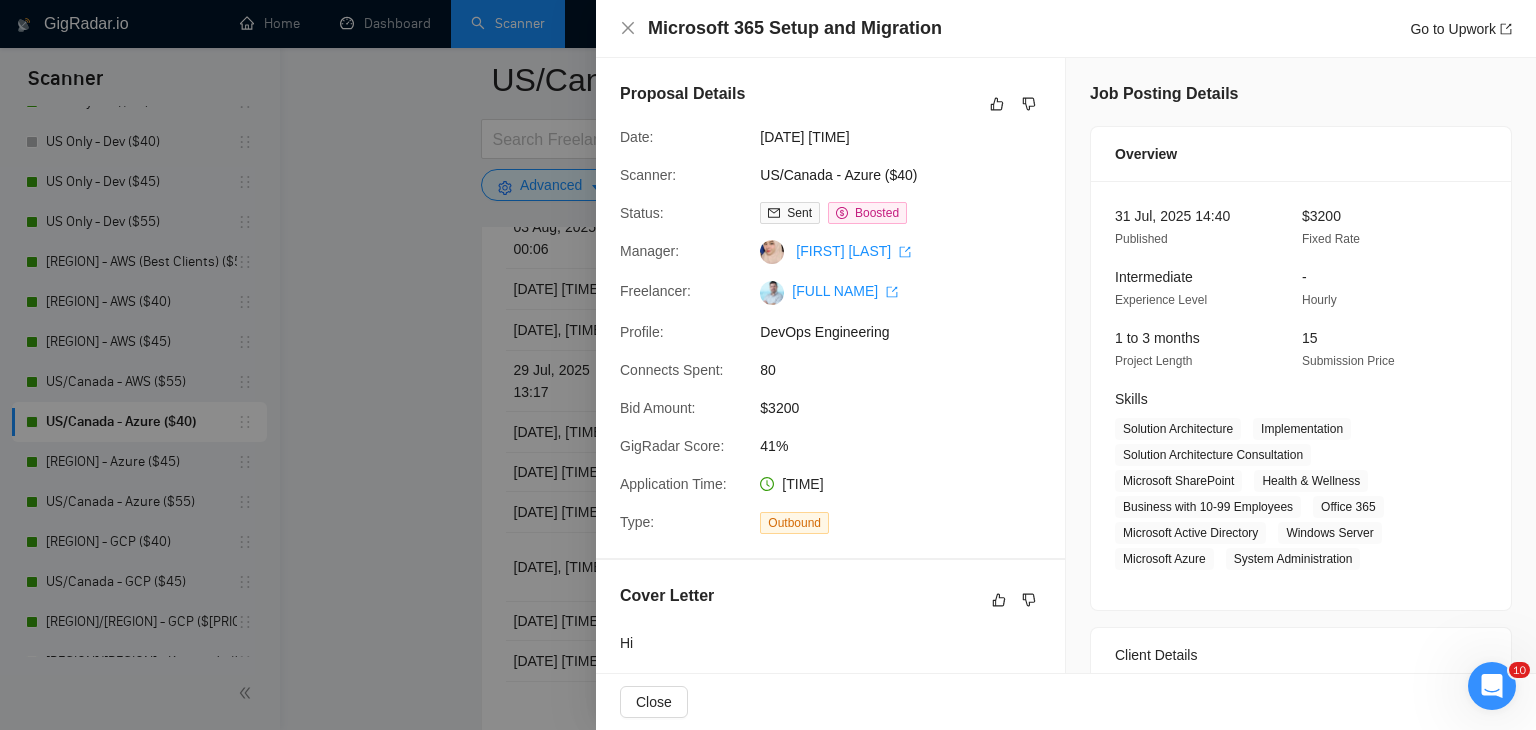 click at bounding box center (768, 365) 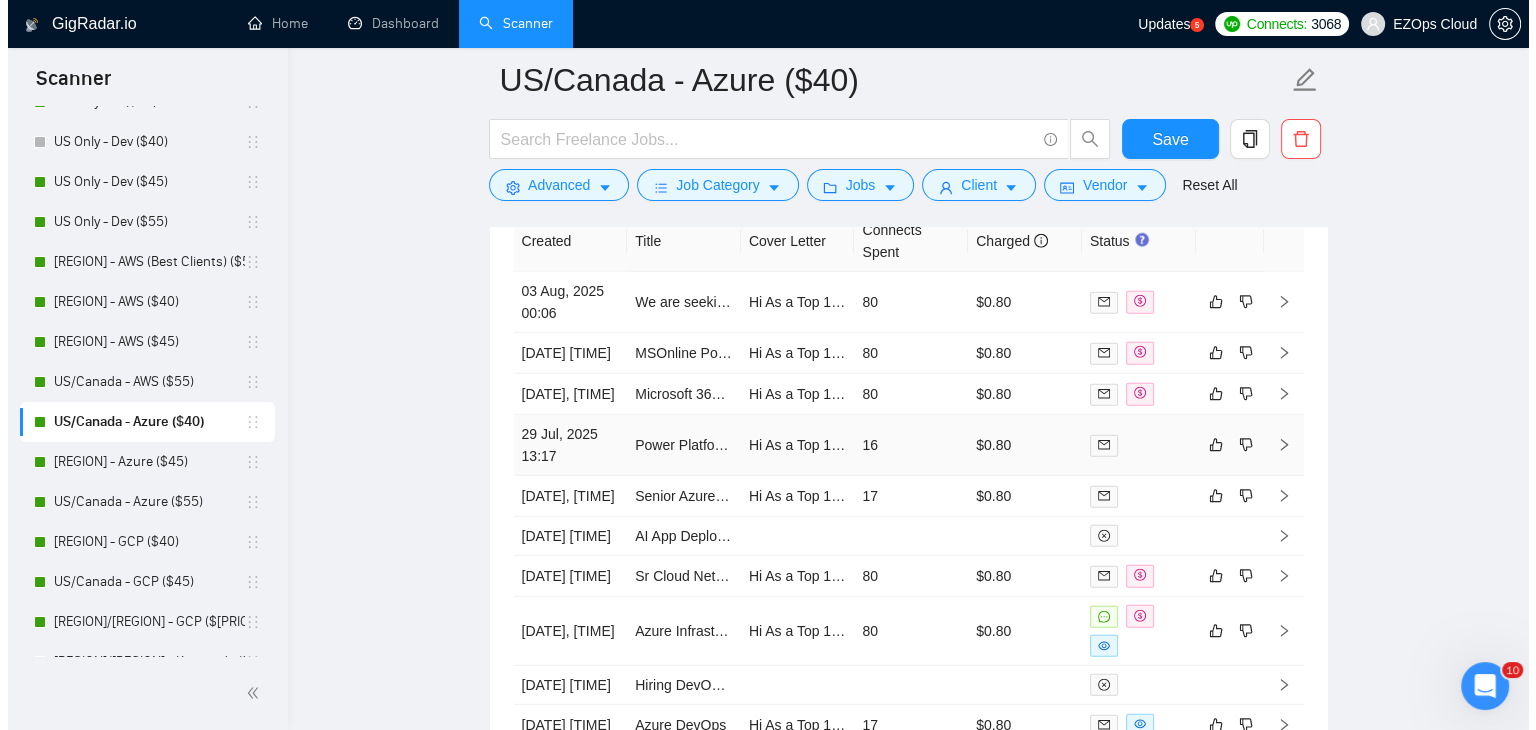 scroll, scrollTop: 5336, scrollLeft: 0, axis: vertical 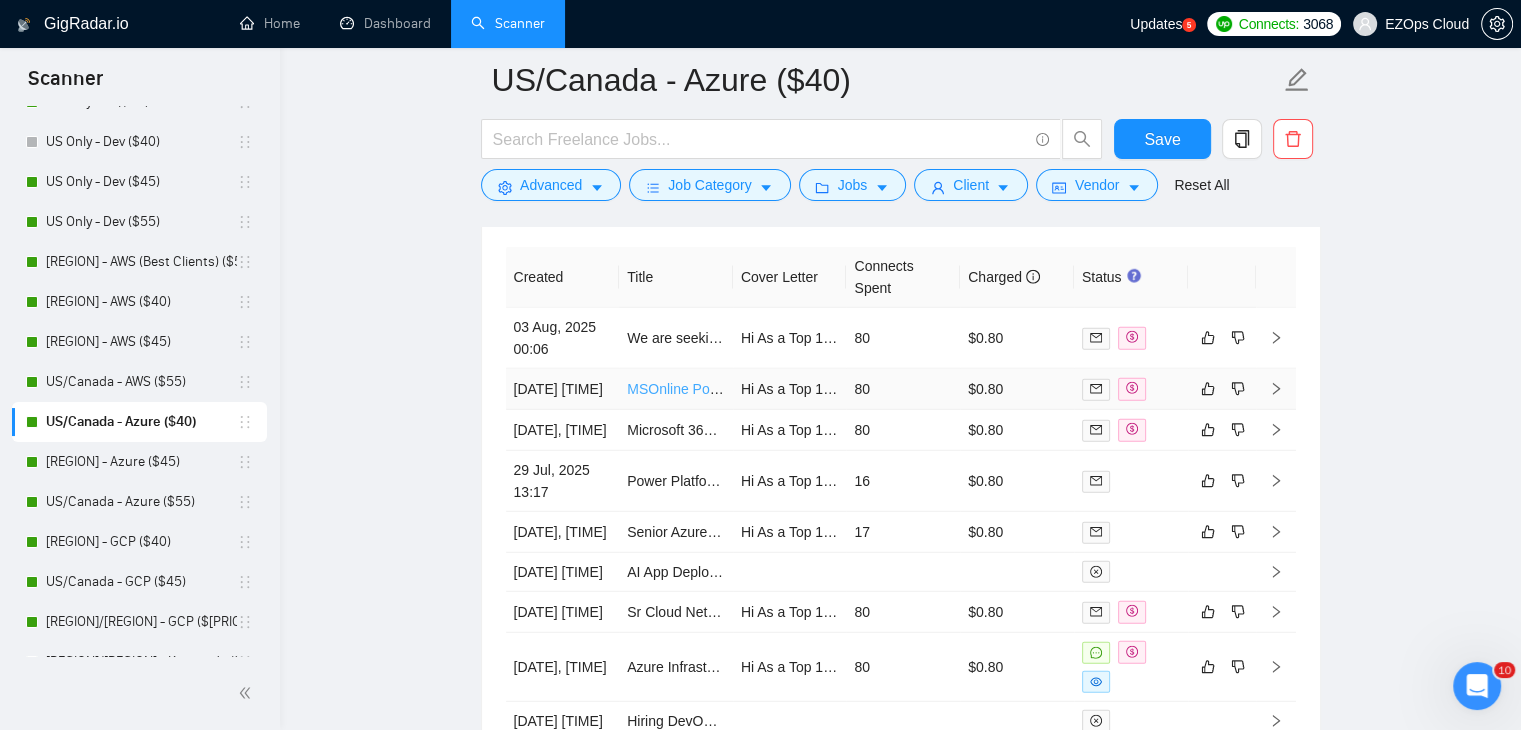 click on "MSOnline PowerShell modules replacement for SAML" at bounding box center (795, 389) 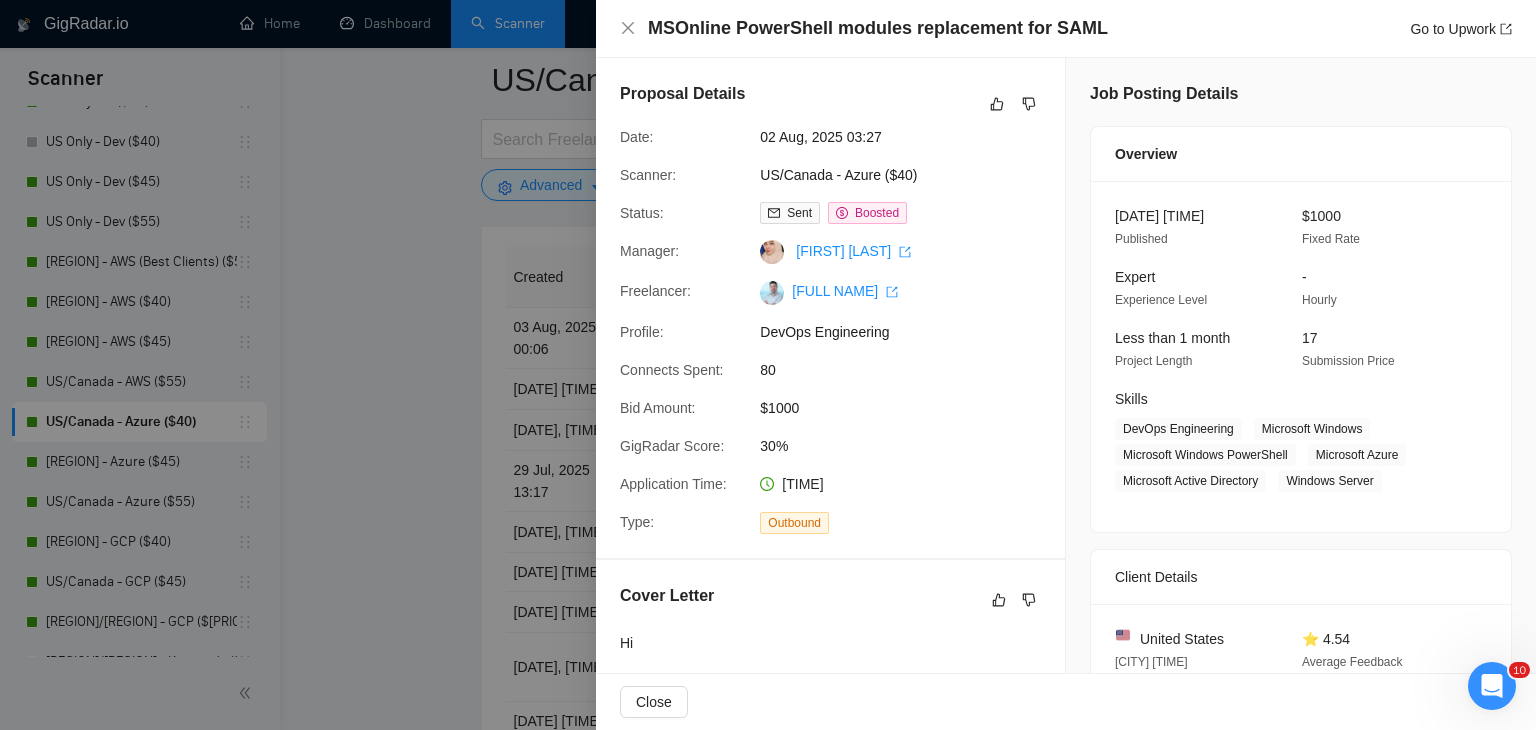 drag, startPoint x: 341, startPoint y: 429, endPoint x: 606, endPoint y: 353, distance: 275.6828 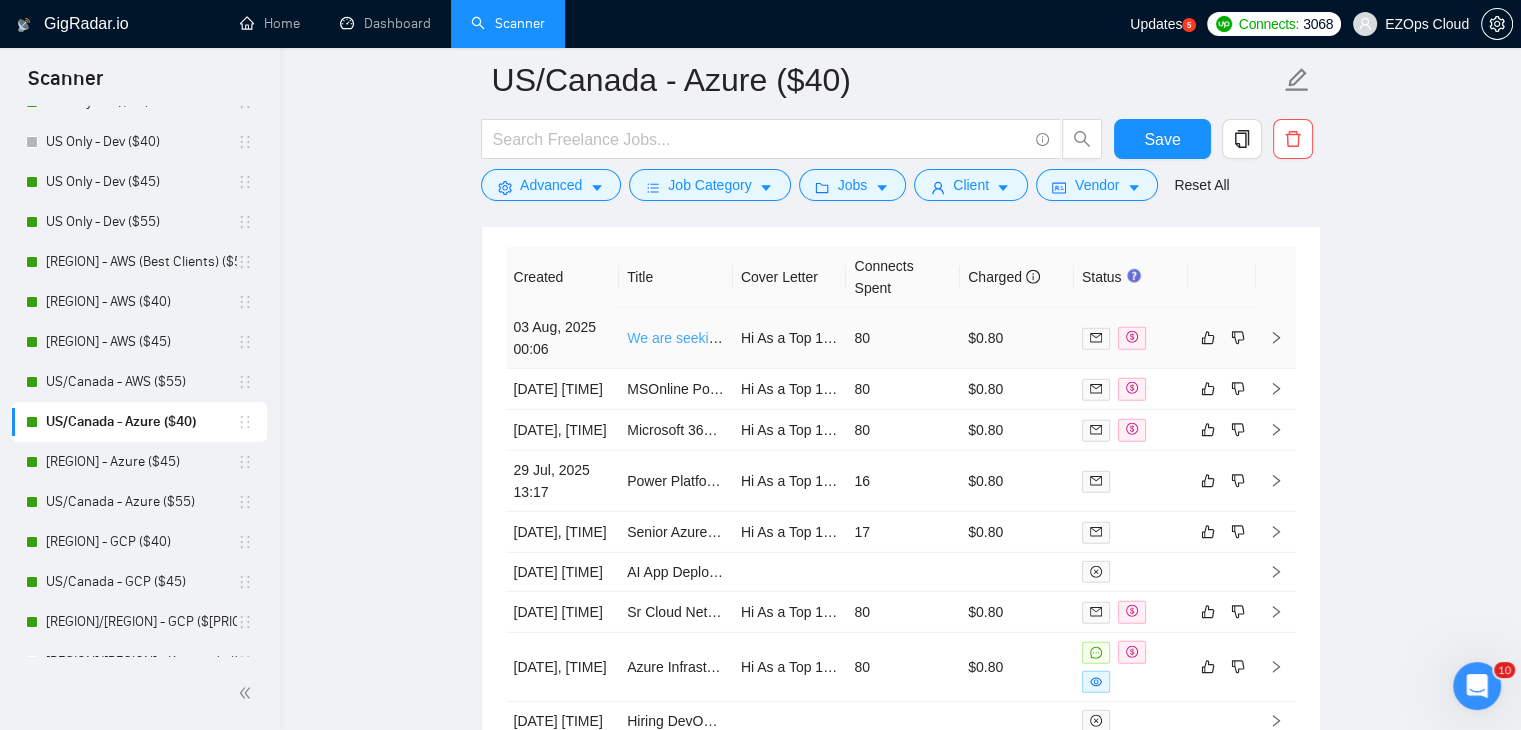 click on "We are seeking an expert in Azure integration to provide production support for our systems." at bounding box center [913, 338] 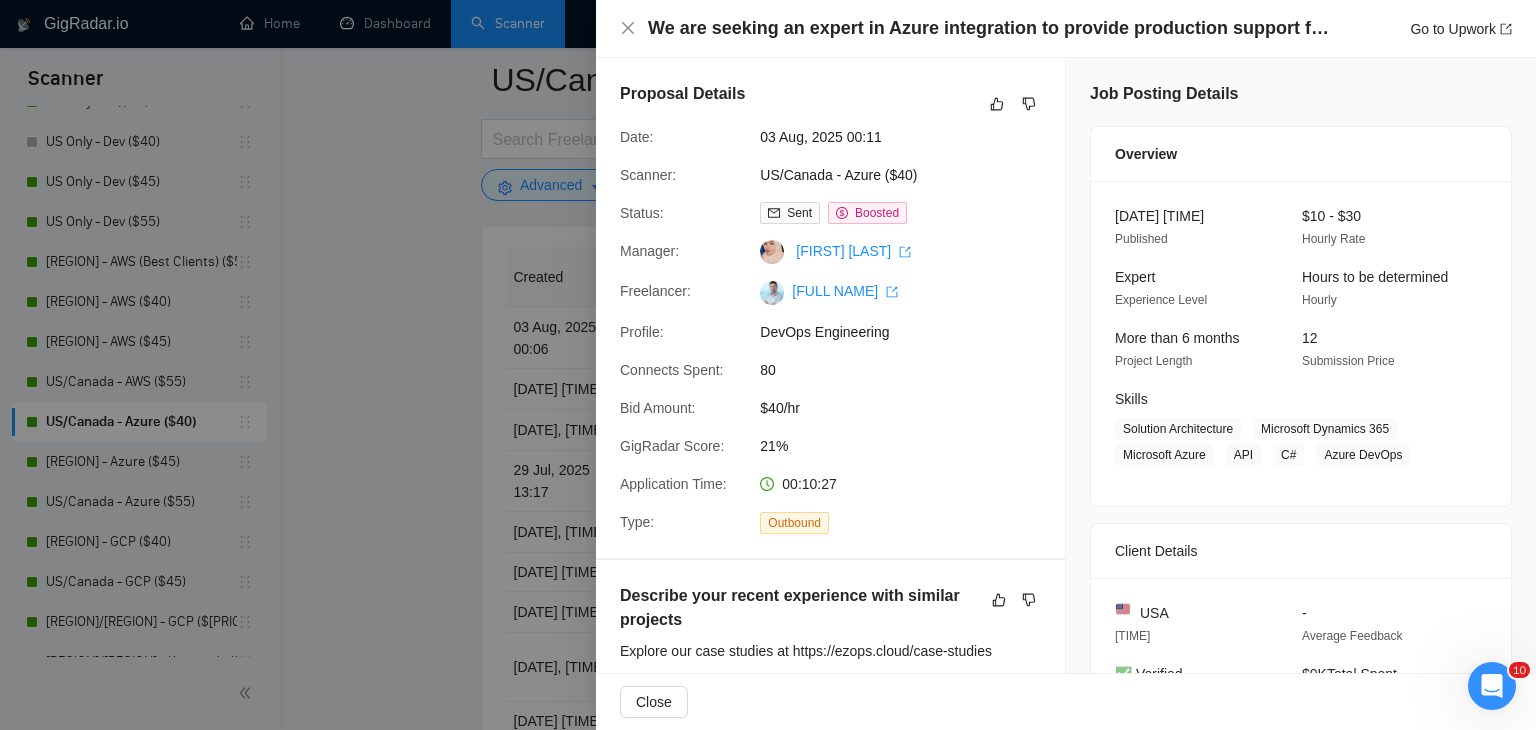 click at bounding box center (768, 365) 